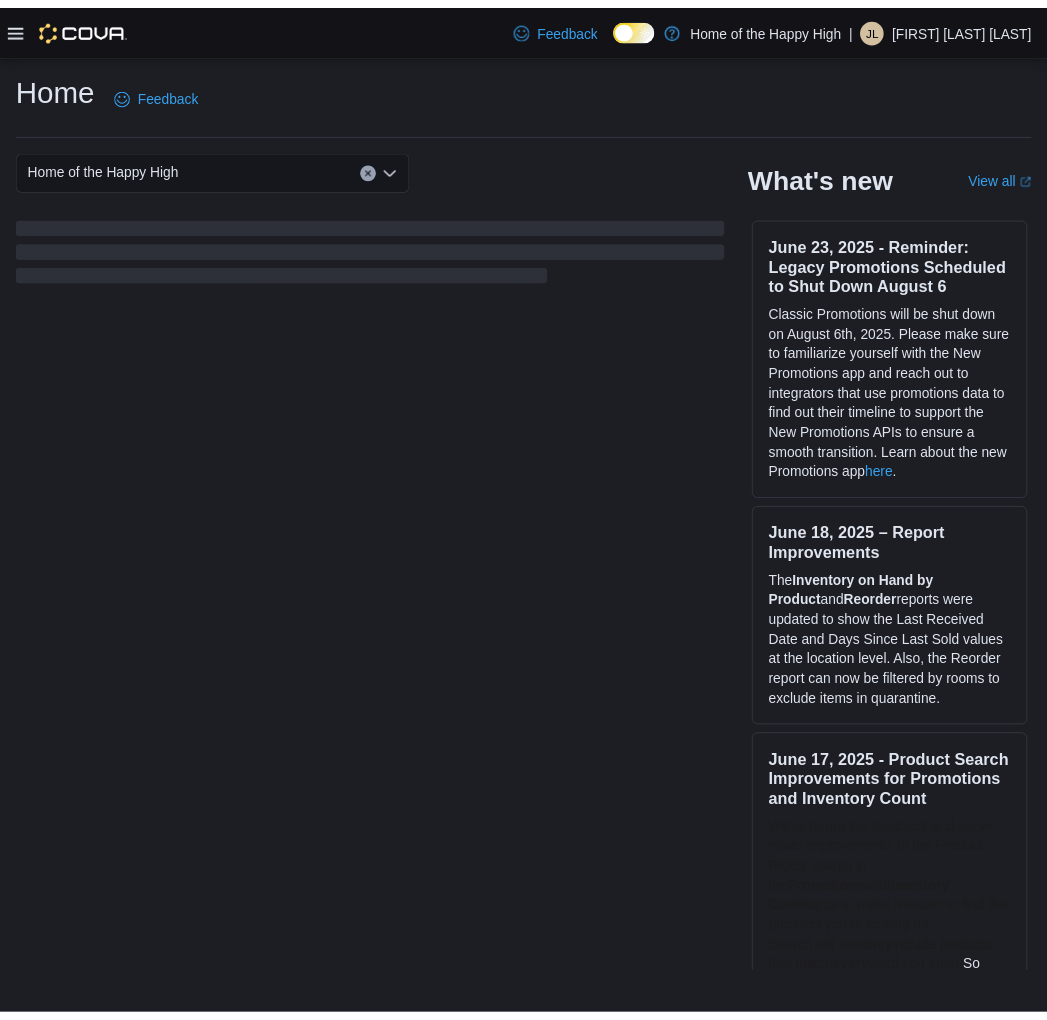 scroll, scrollTop: 0, scrollLeft: 0, axis: both 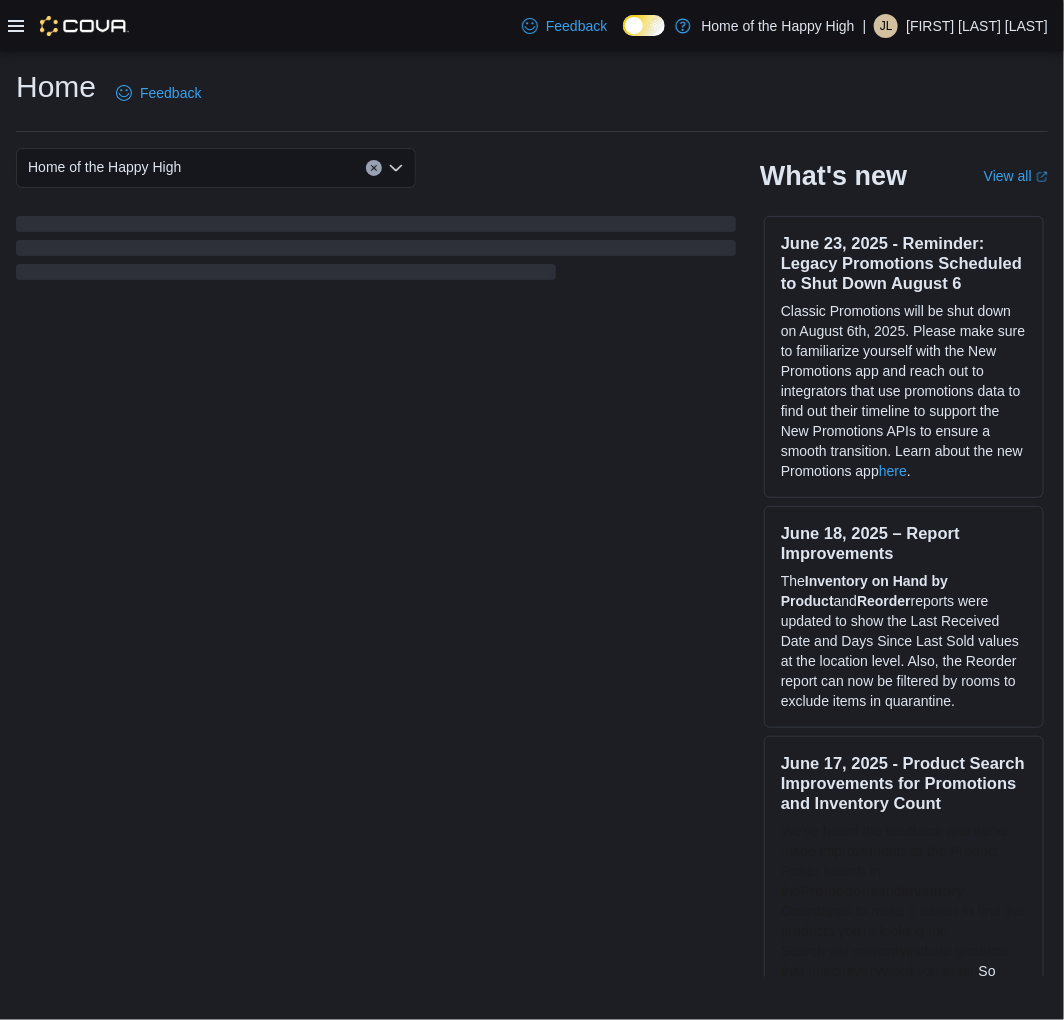 click 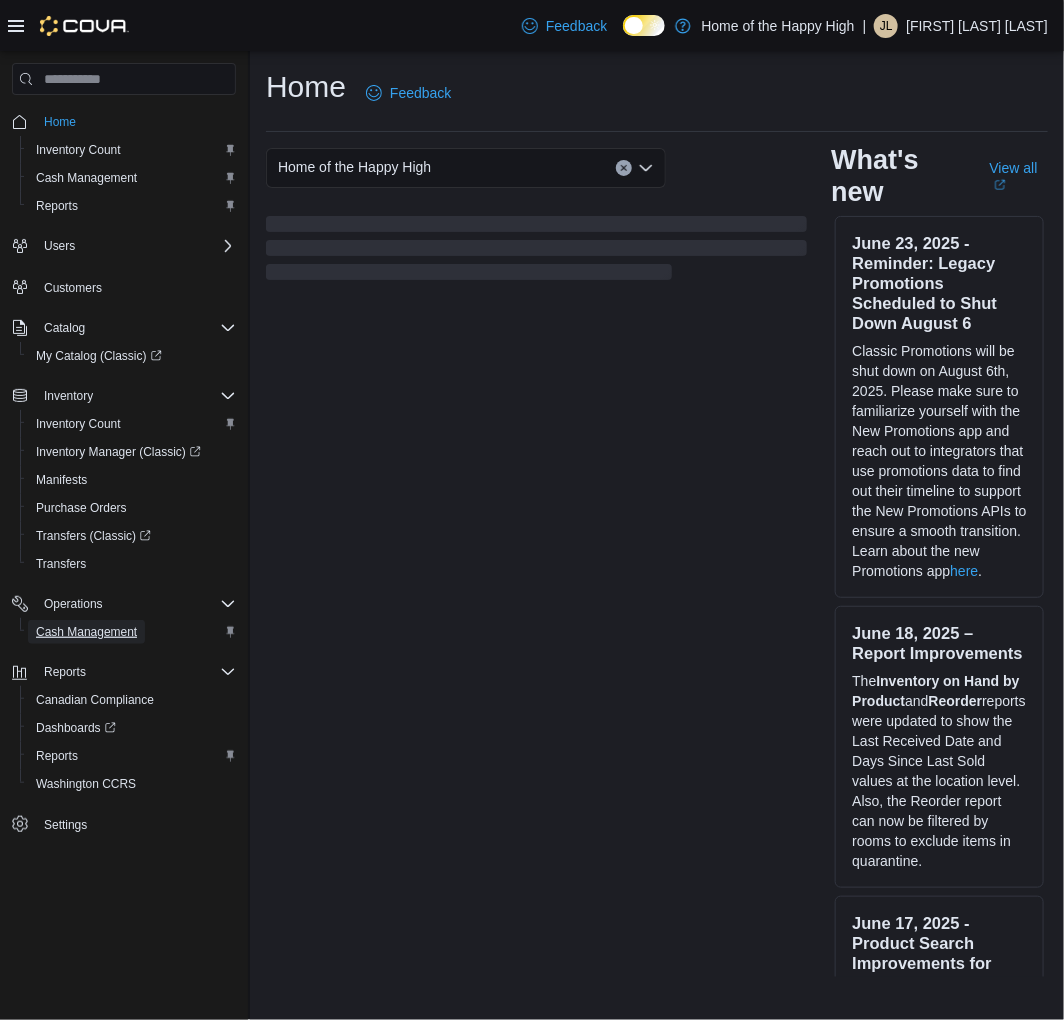 click on "Cash Management" at bounding box center (86, 632) 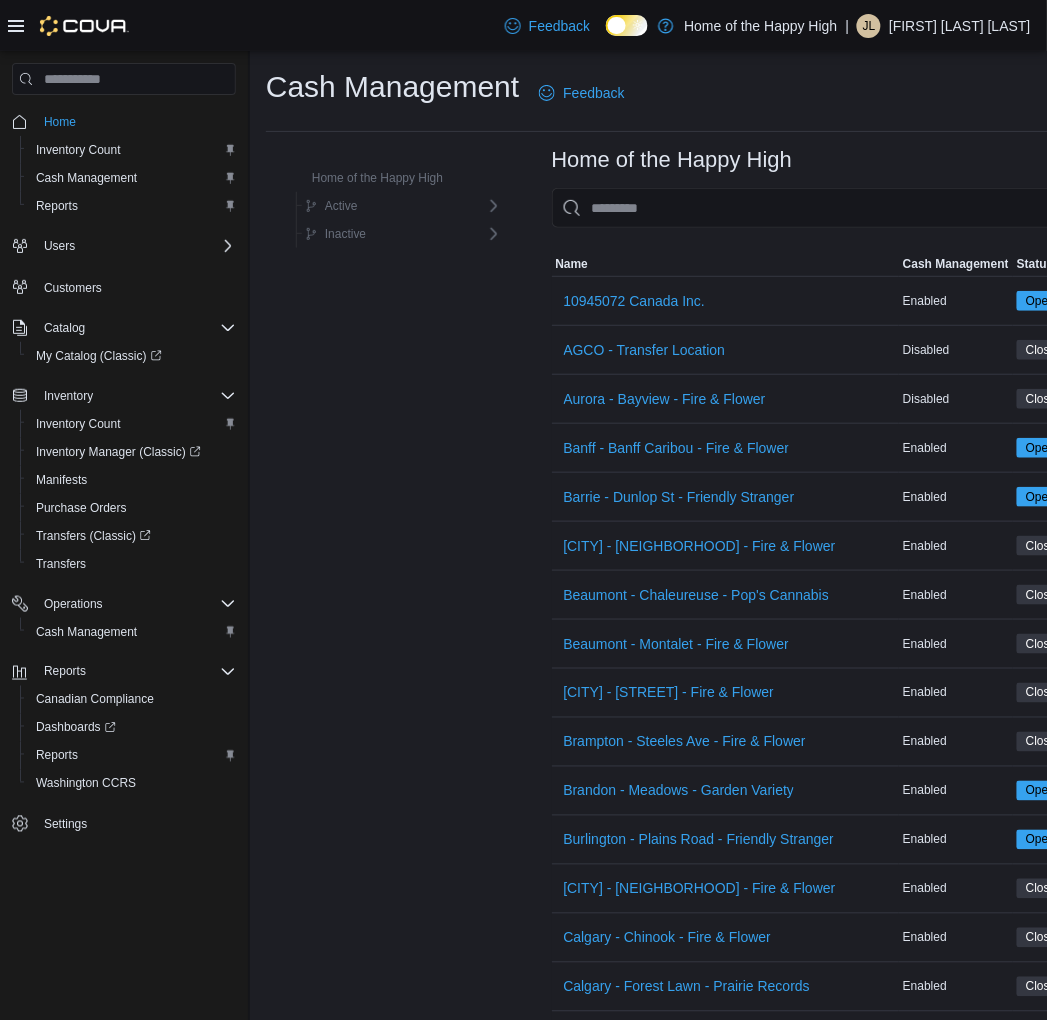 drag, startPoint x: 628, startPoint y: 597, endPoint x: 386, endPoint y: 618, distance: 242.90945 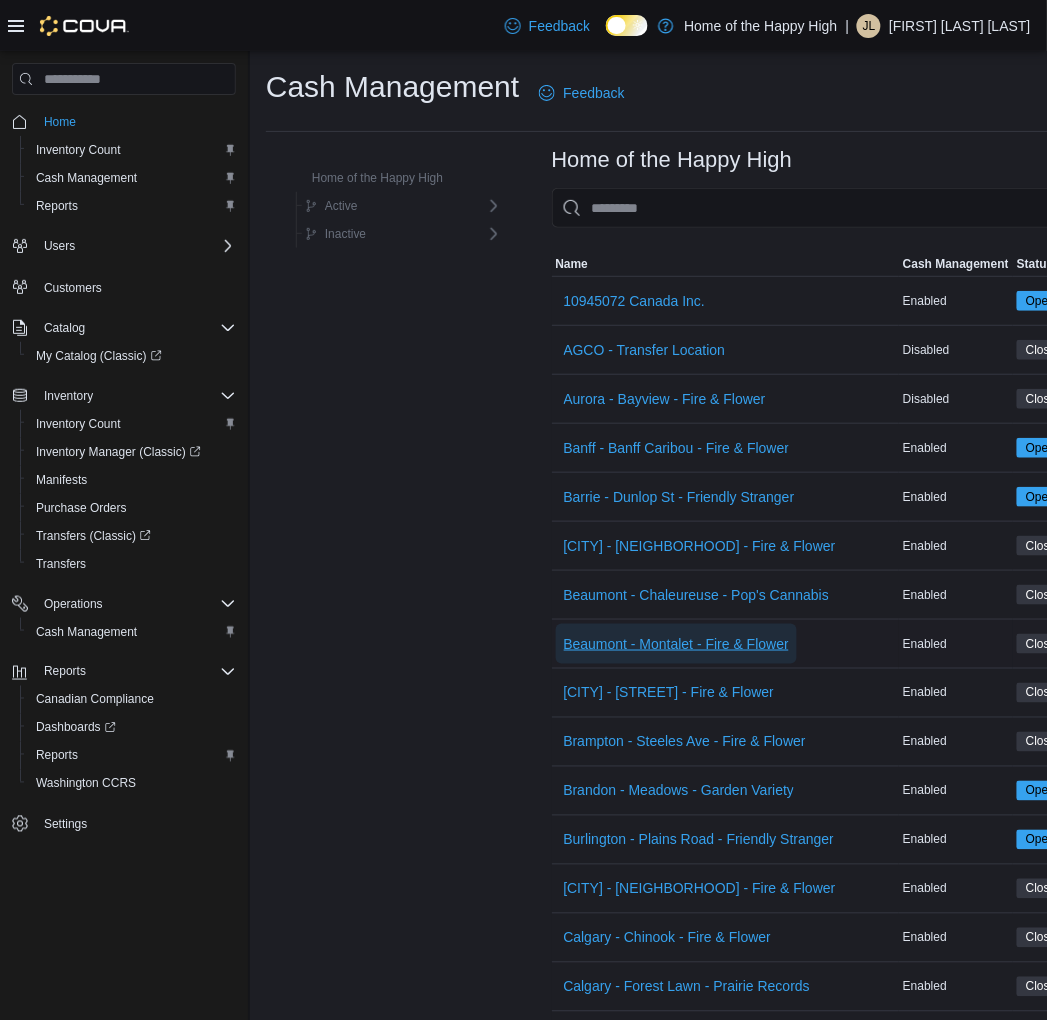 click on "Beaumont - Montalet - Fire & Flower" at bounding box center [677, 644] 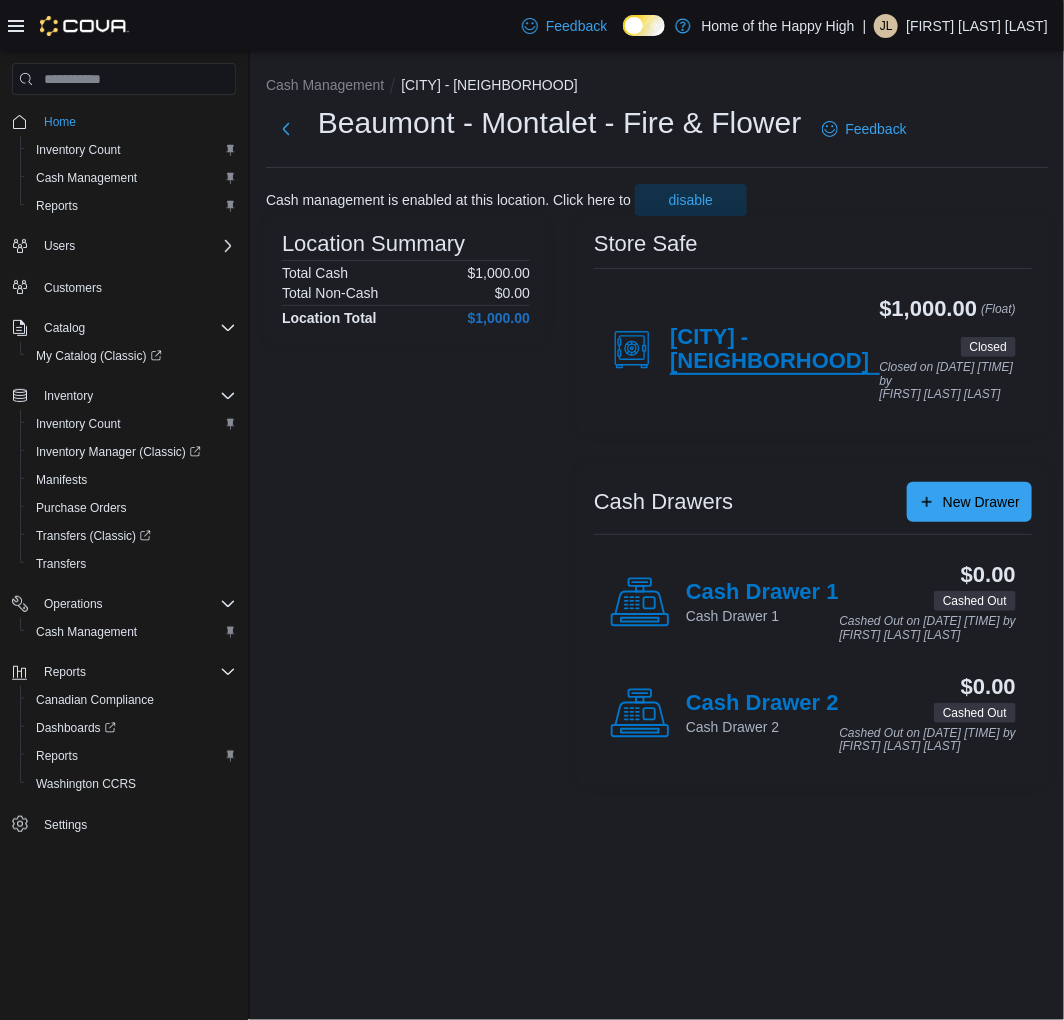click on "[CITY] - [NEIGHBORHOOD]" at bounding box center (774, 350) 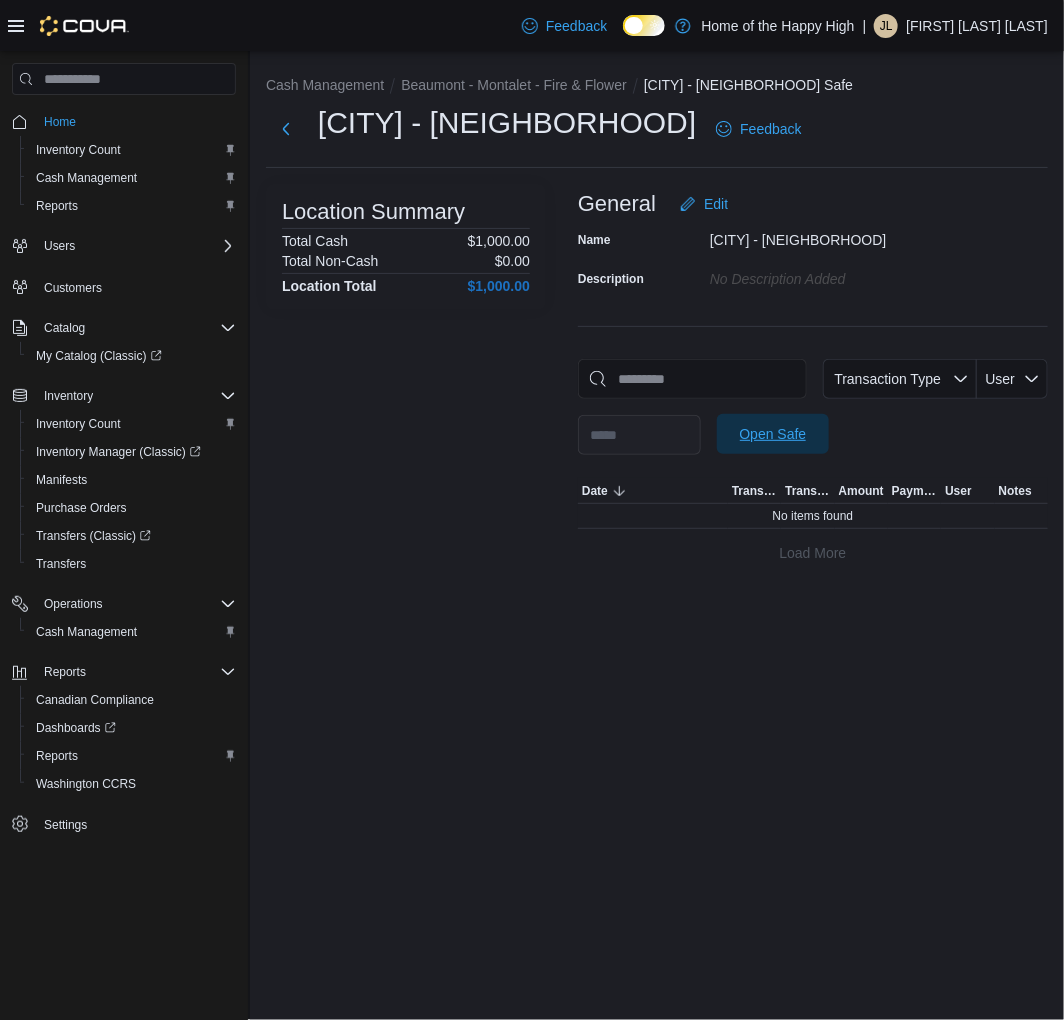 click on "Open Safe" at bounding box center [773, 434] 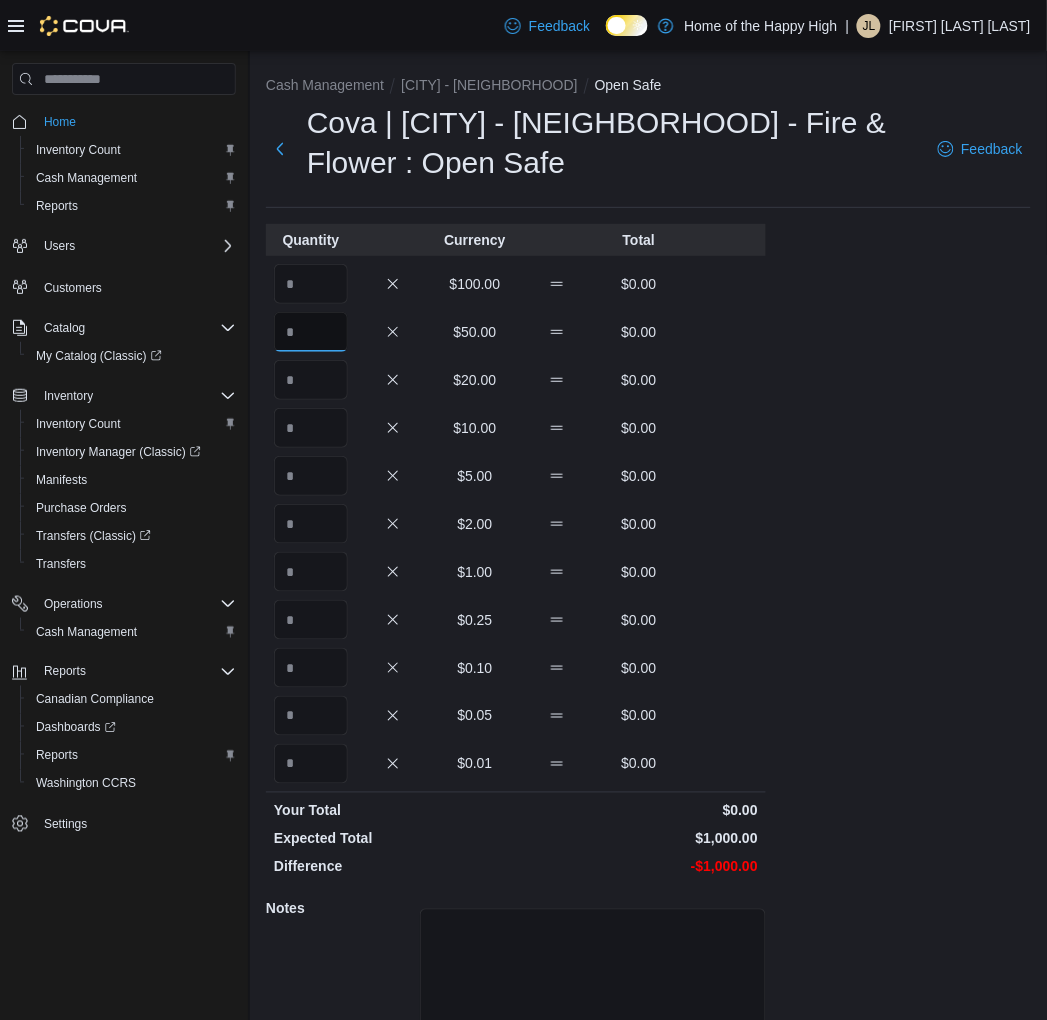 click at bounding box center (311, 332) 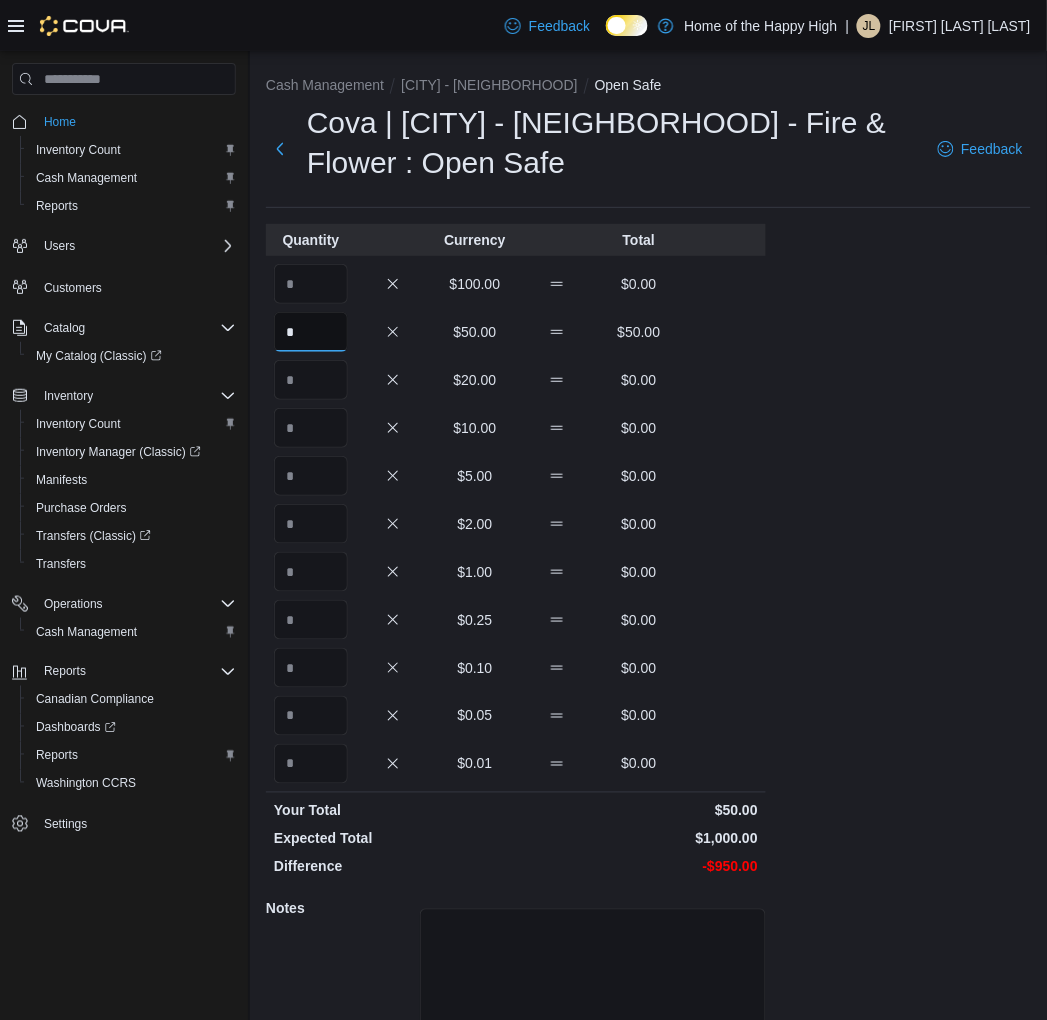 type on "*" 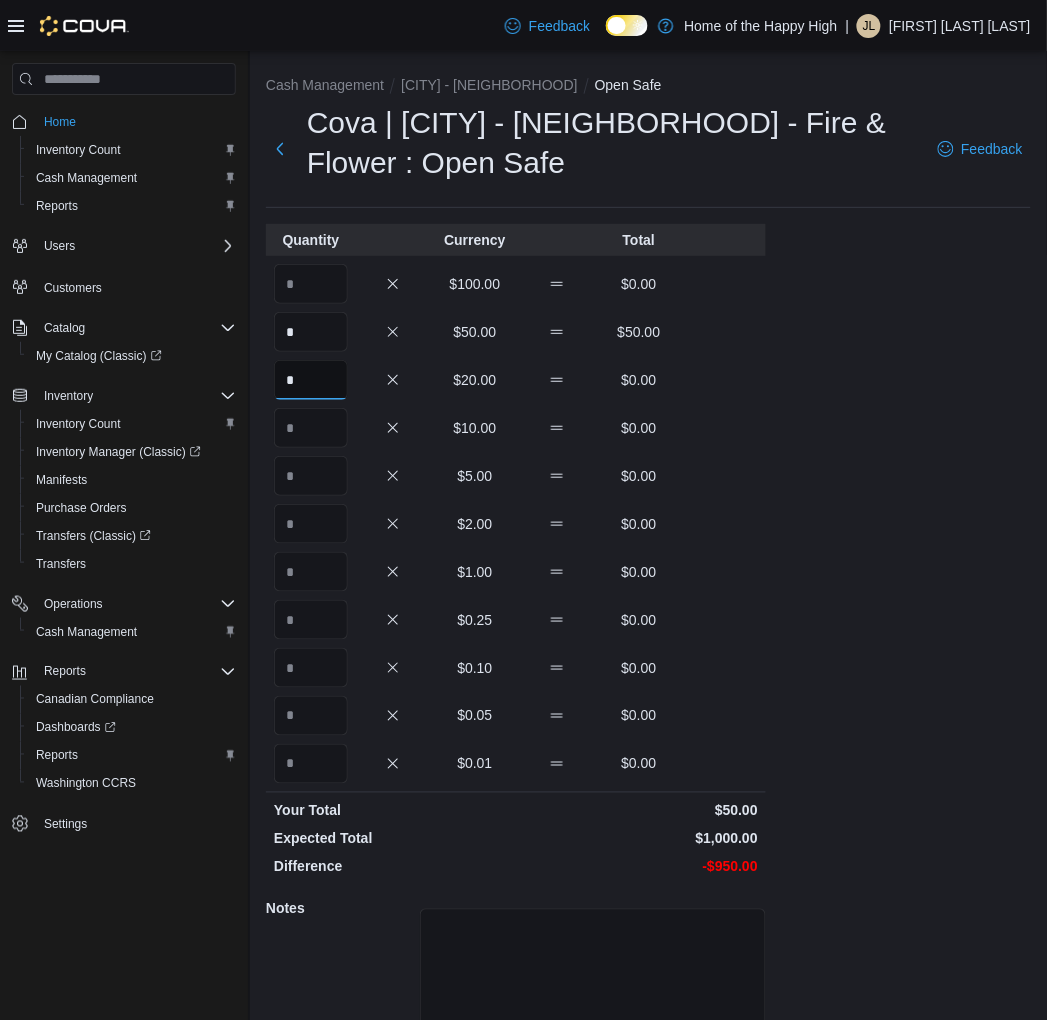 type on "*" 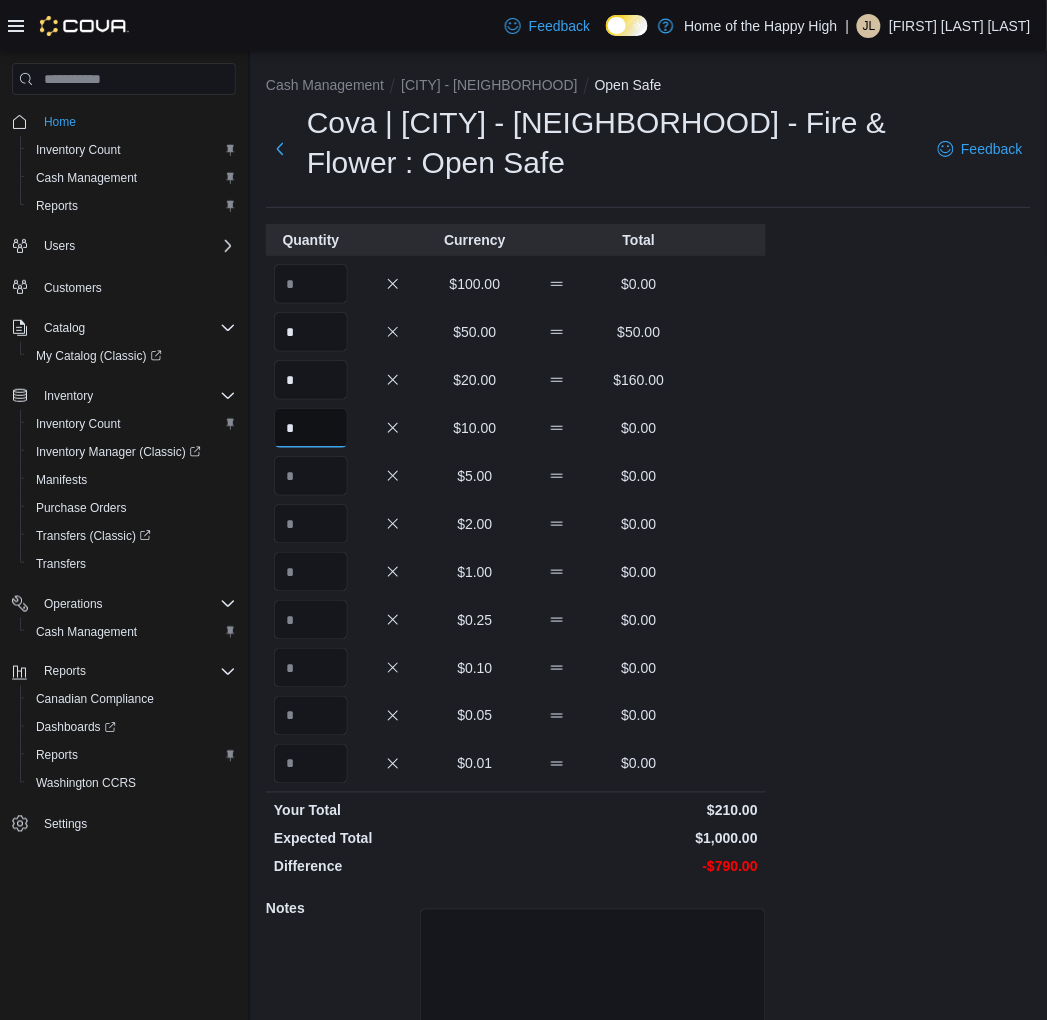 type on "*" 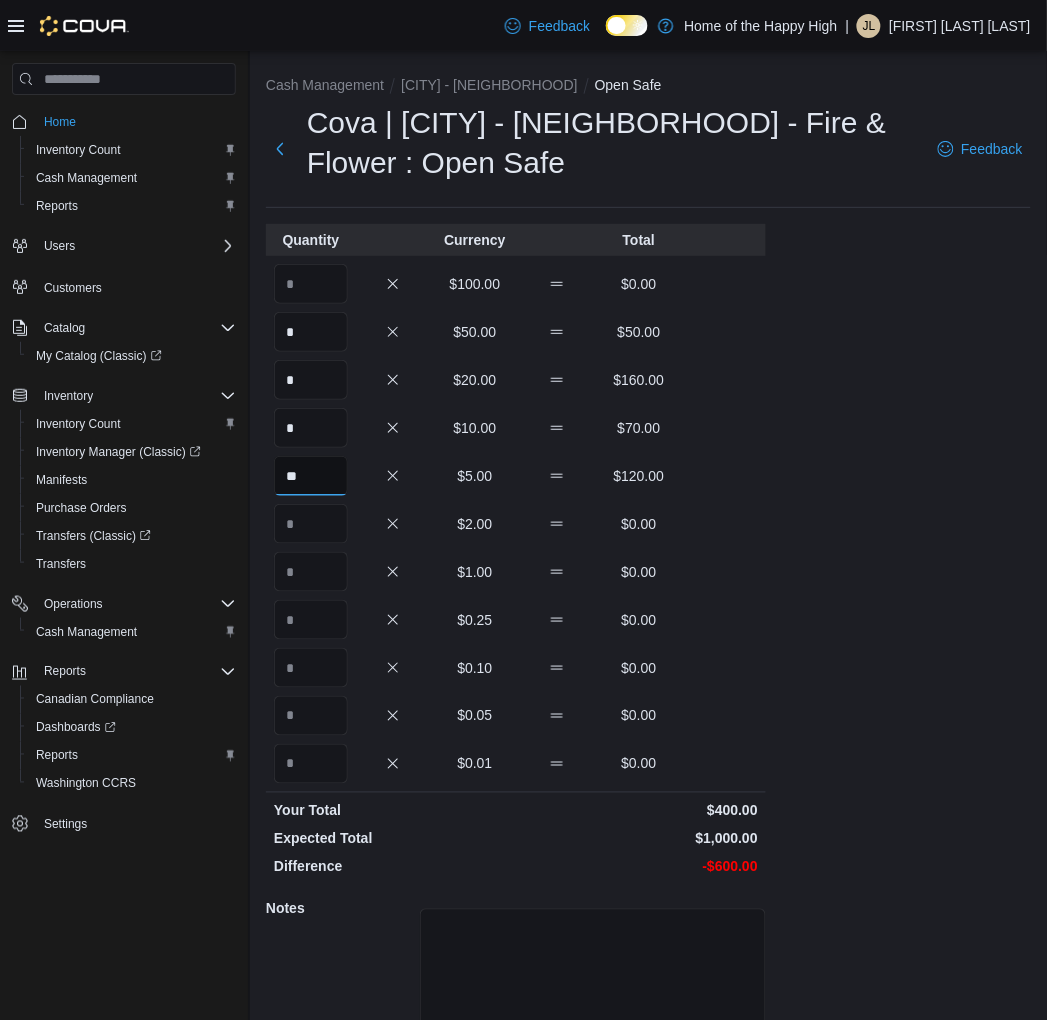 type on "**" 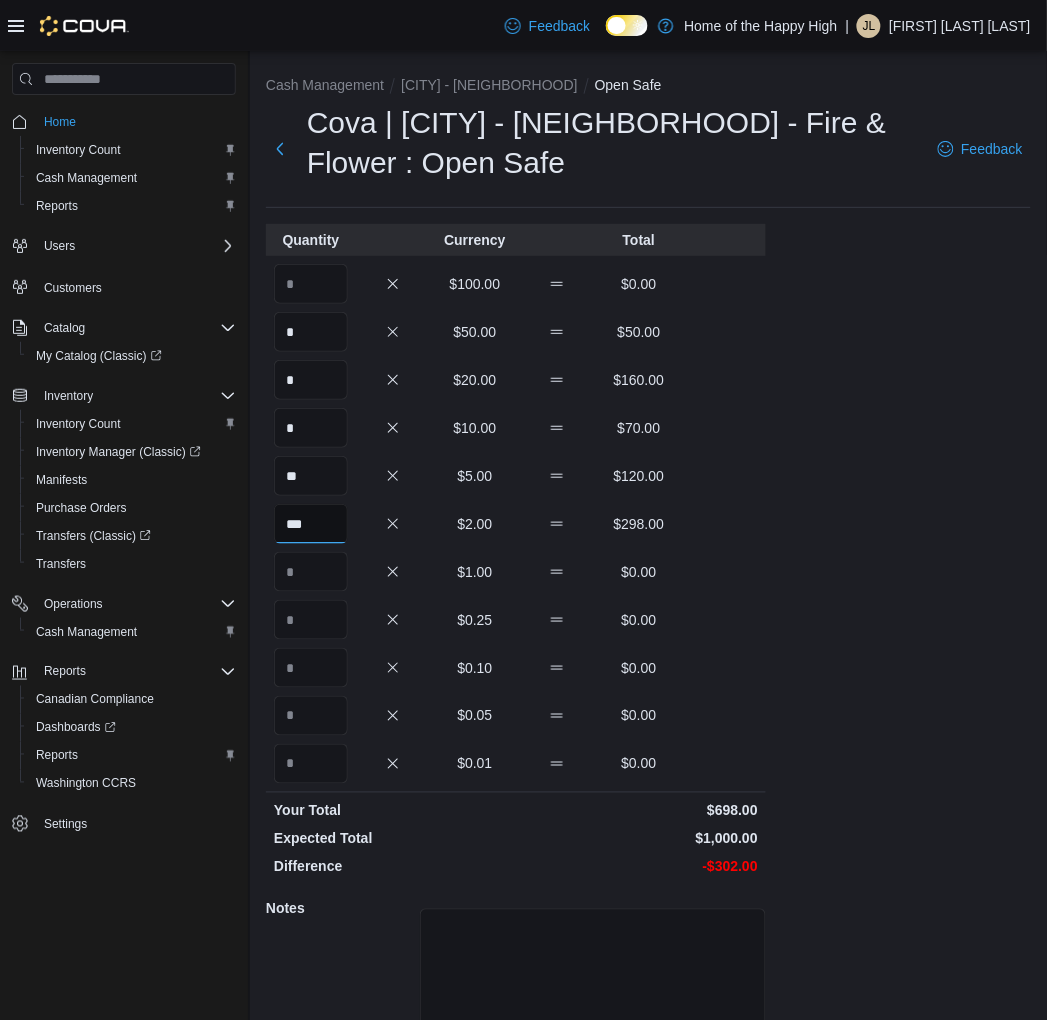 type on "***" 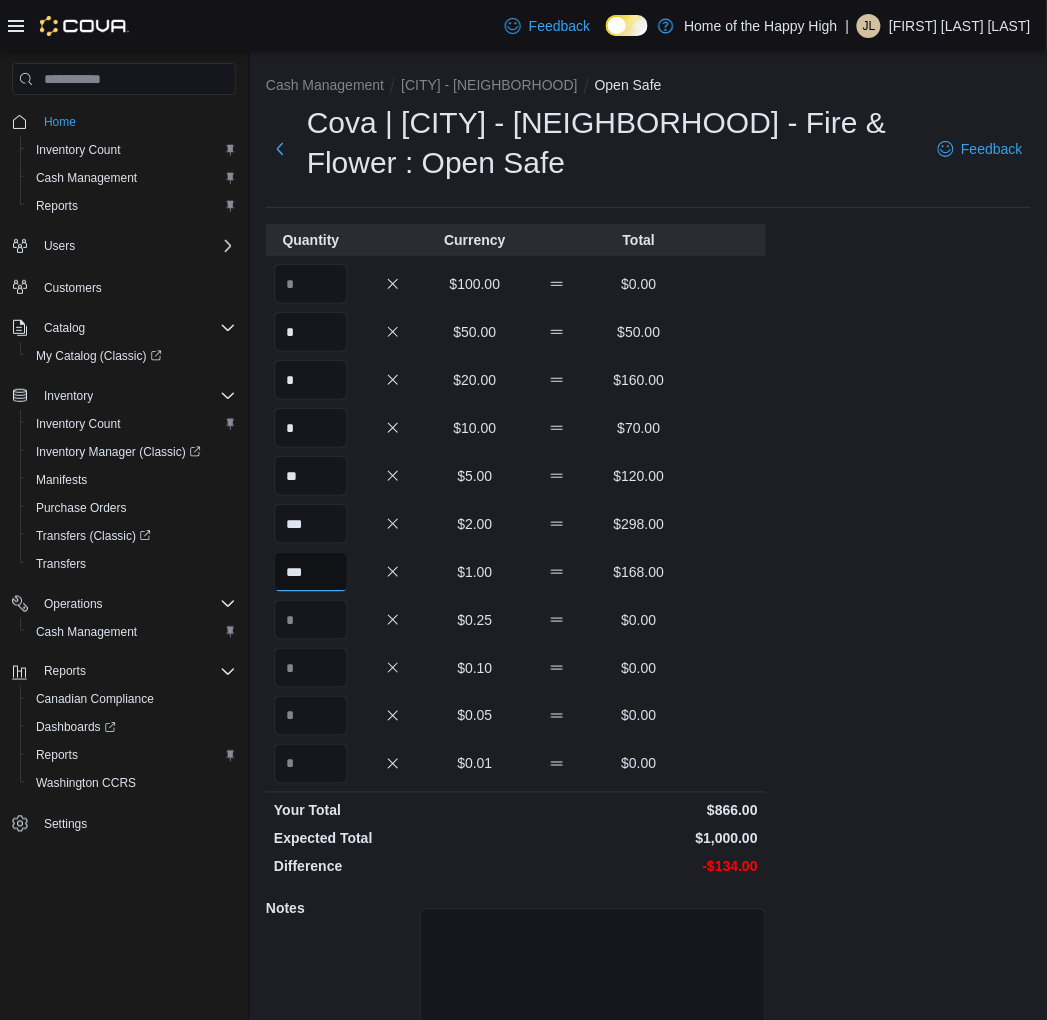 type on "***" 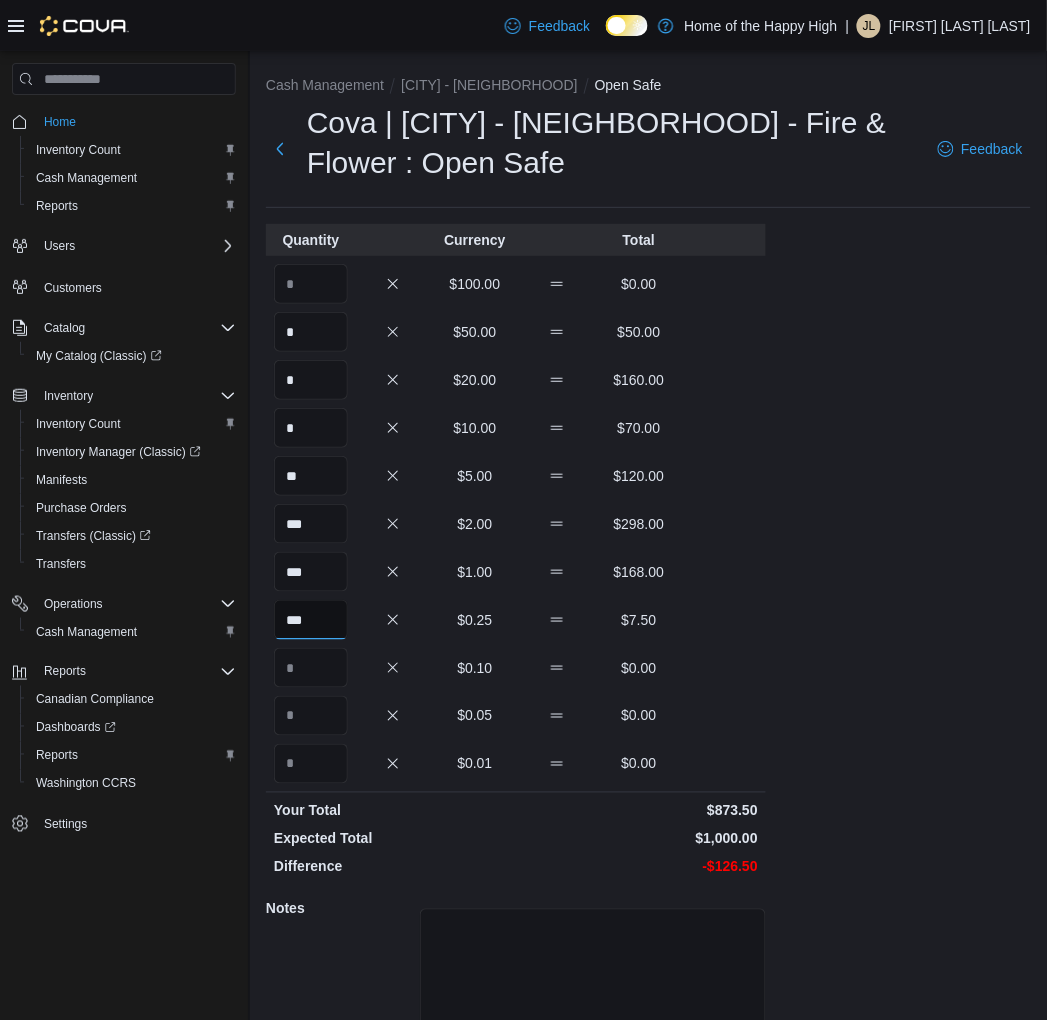 type on "***" 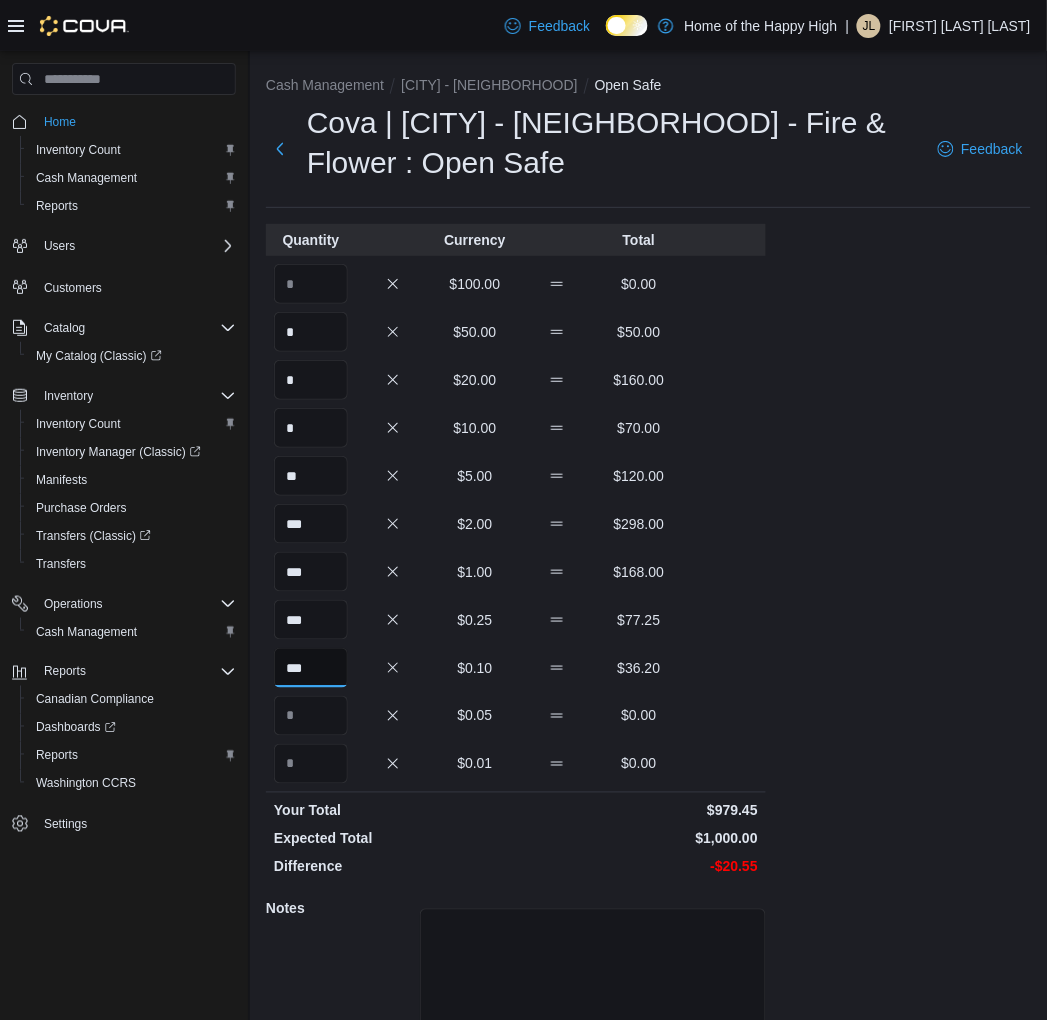 type on "***" 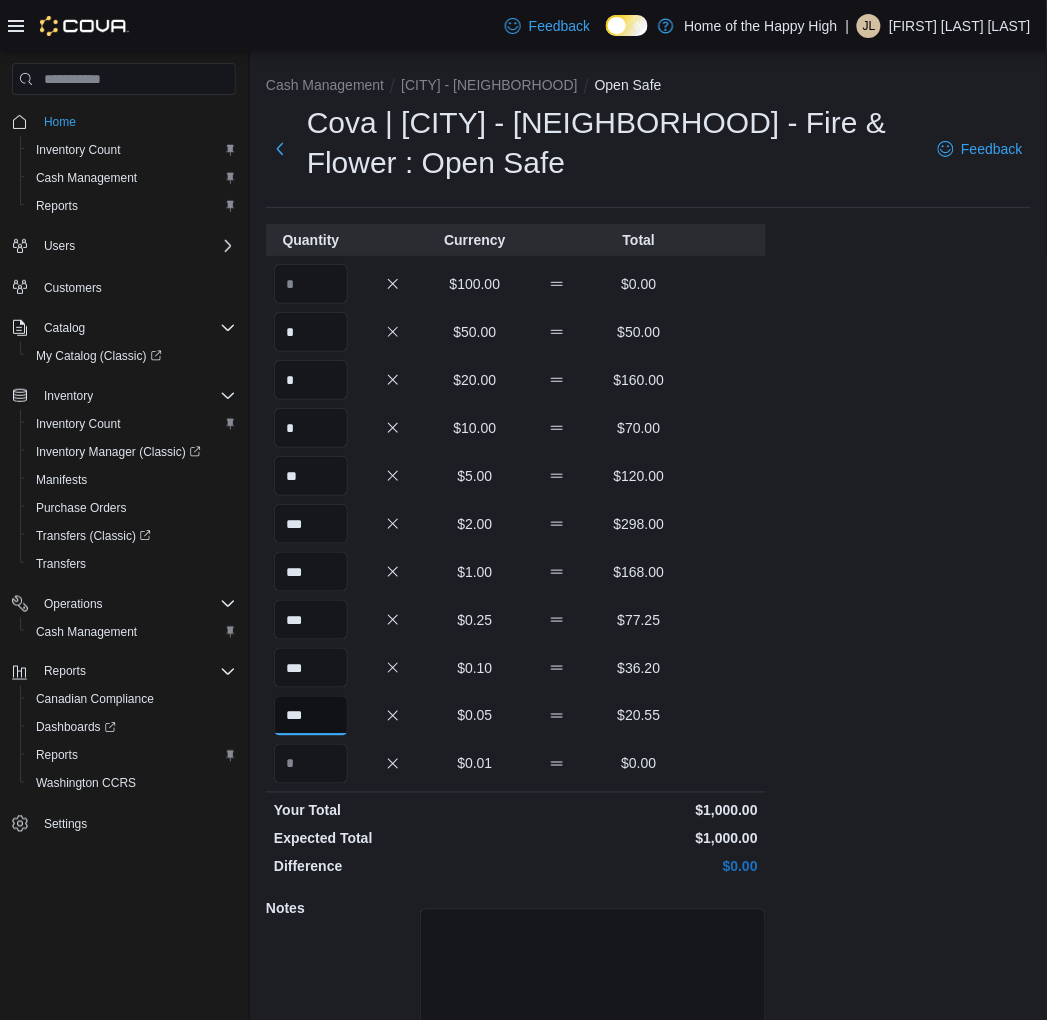 type on "***" 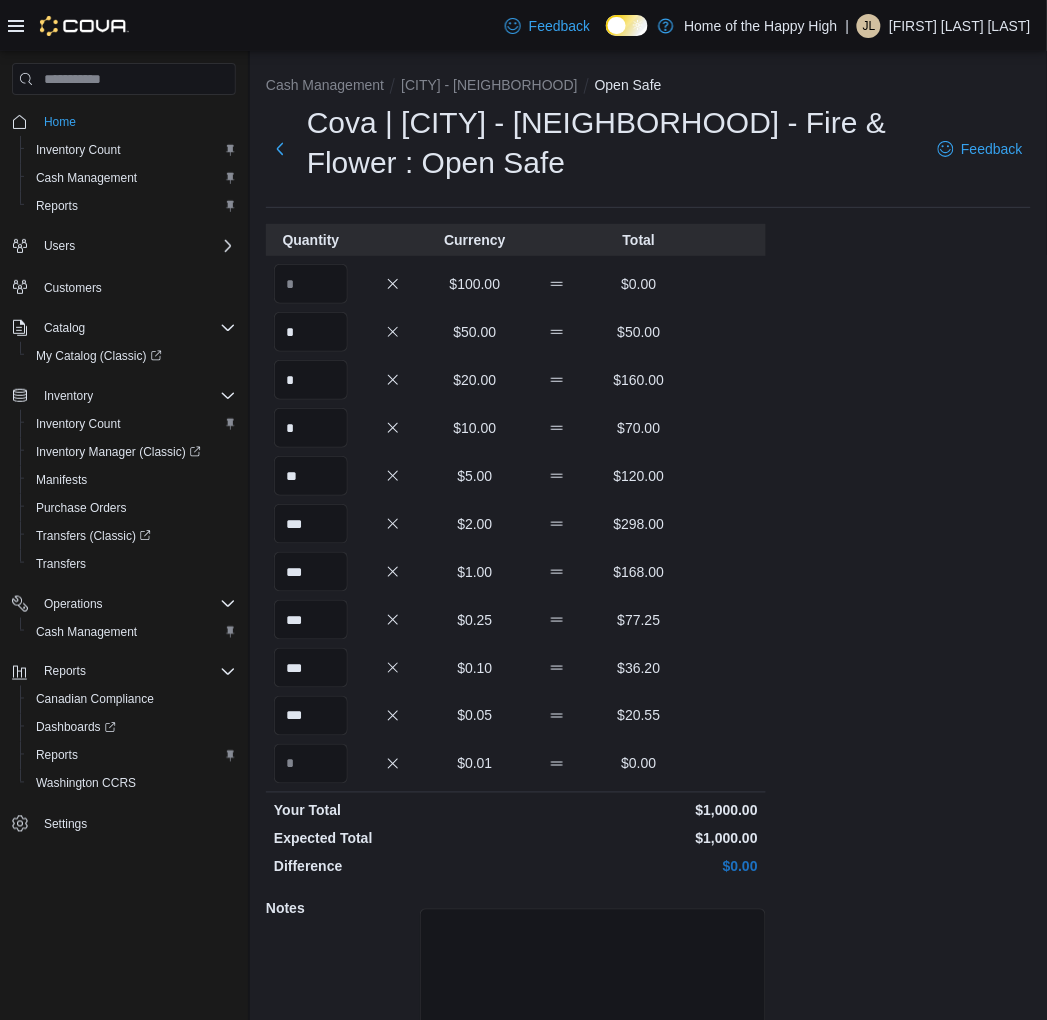 scroll, scrollTop: 114, scrollLeft: 0, axis: vertical 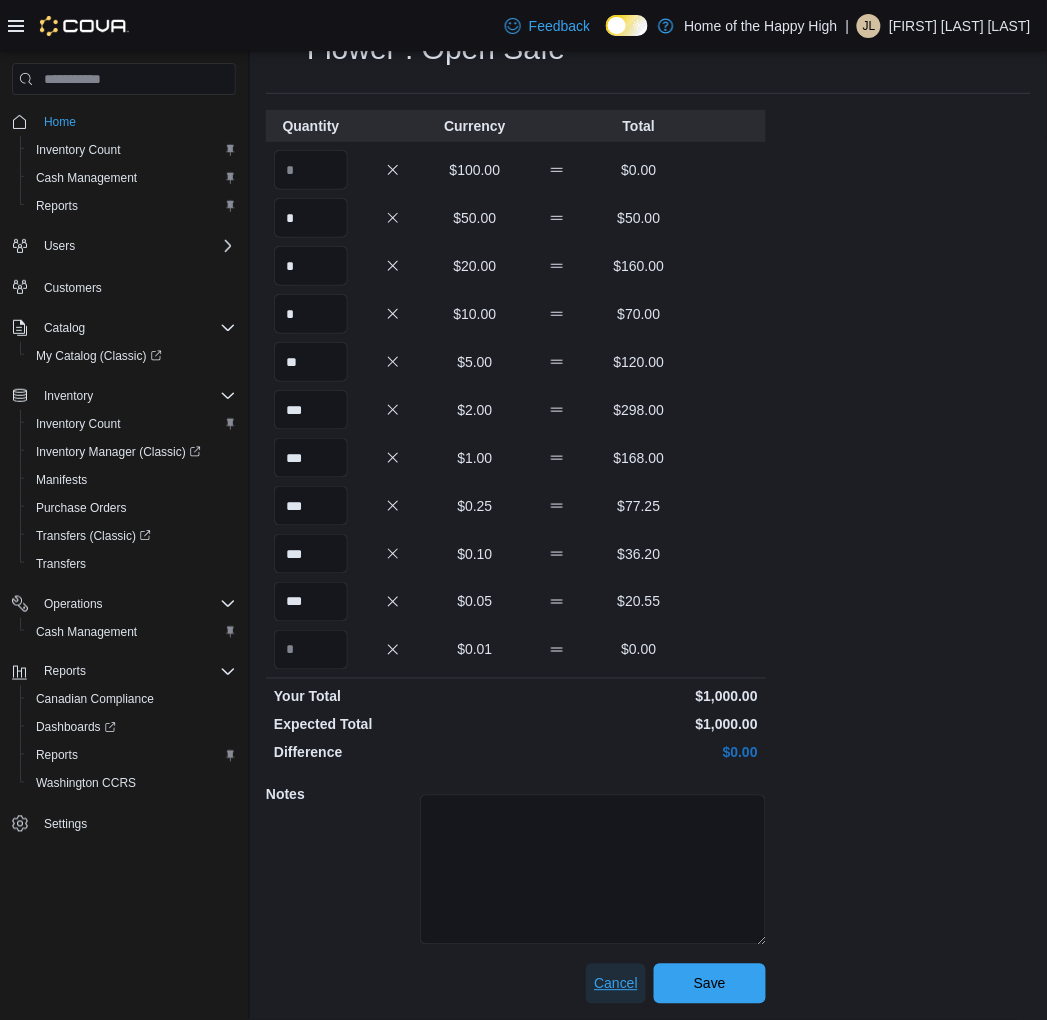 type 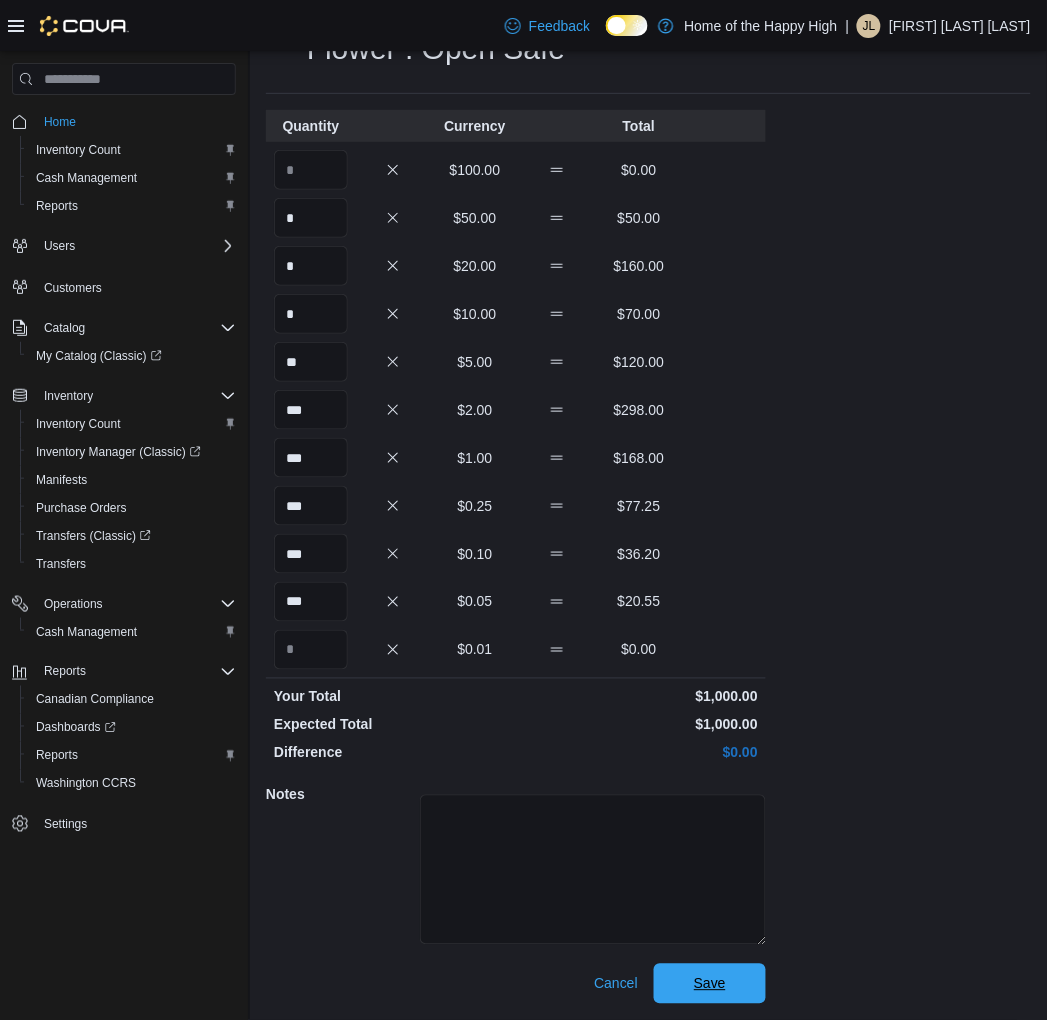 type 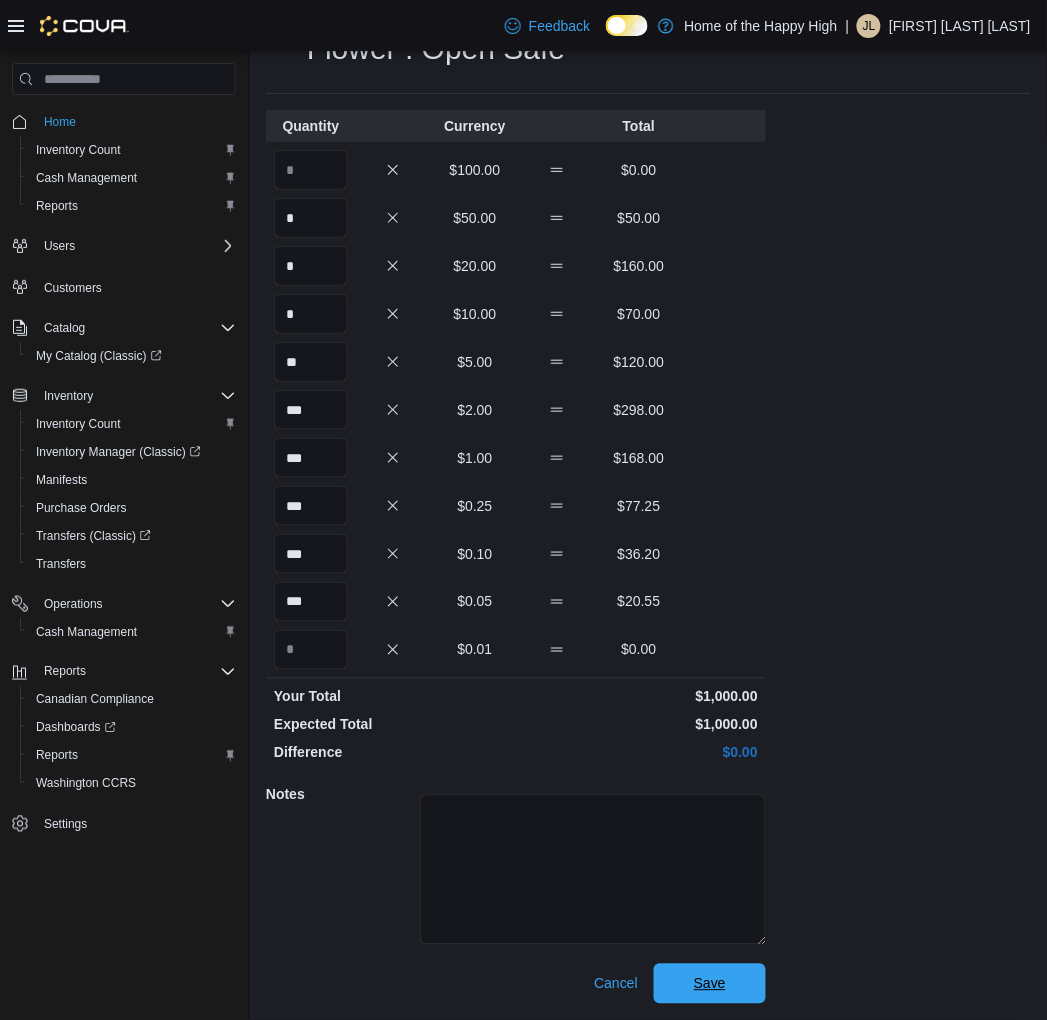 click on "Save" at bounding box center [710, 984] 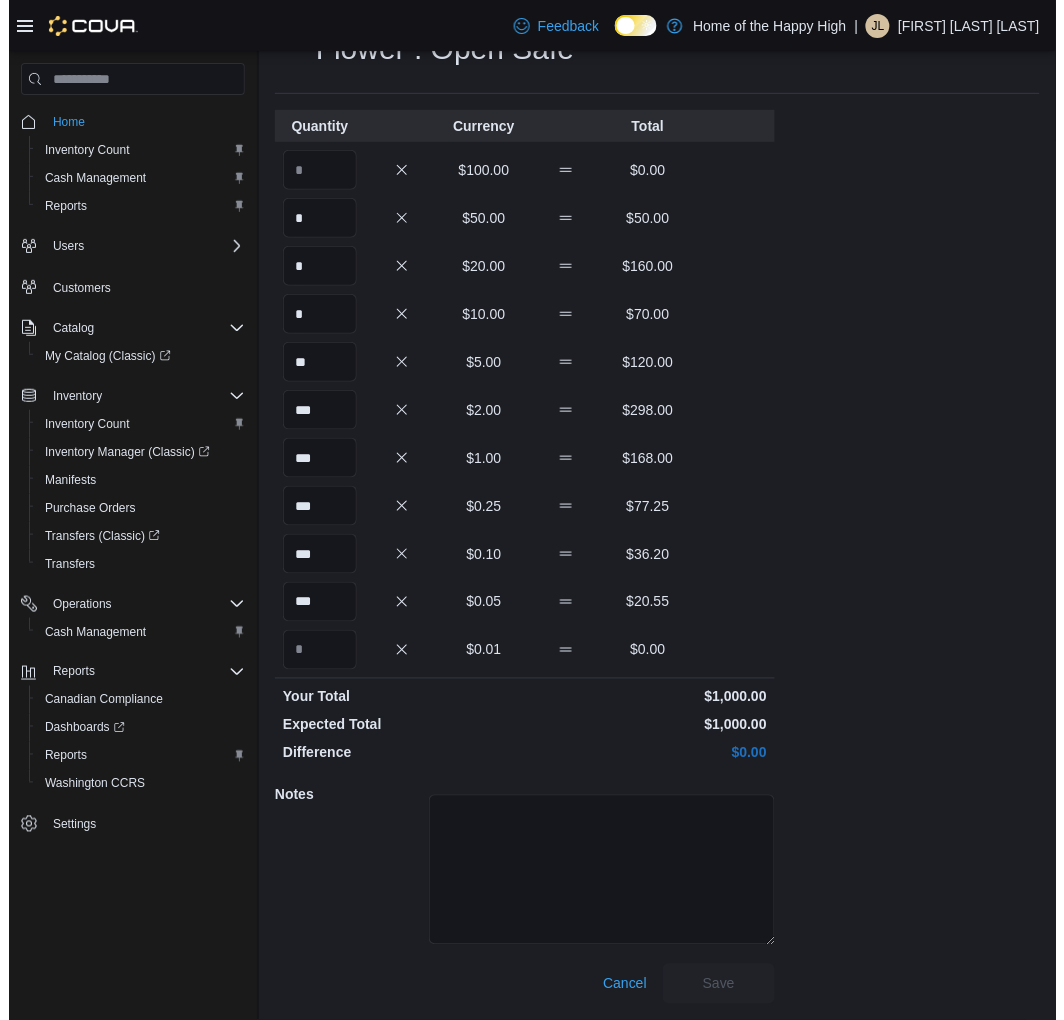 scroll, scrollTop: 0, scrollLeft: 0, axis: both 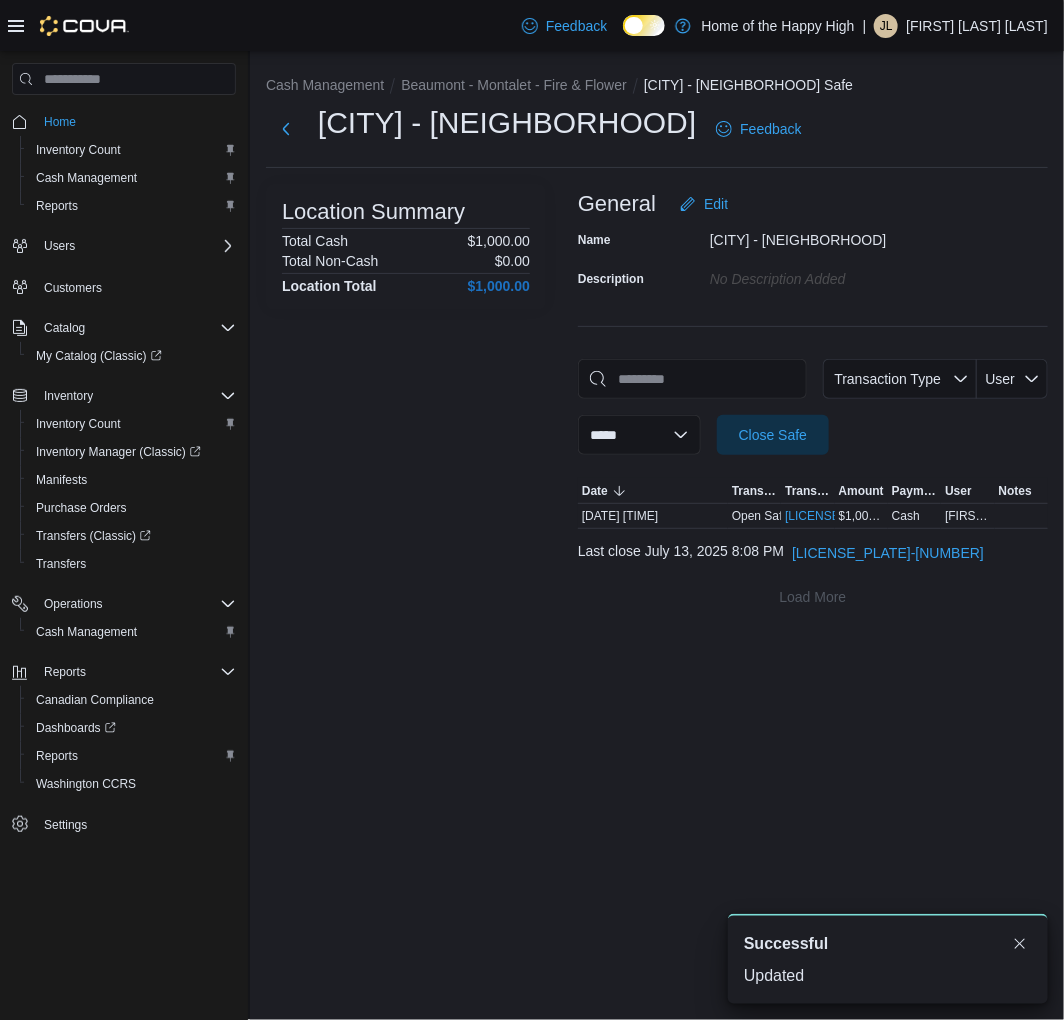 click on "Cash Management [CITY] - [NEIGHBORHOOD] - Fire & Flower [CITY] - [NEIGHBORHOOD] Safe" at bounding box center (657, 87) 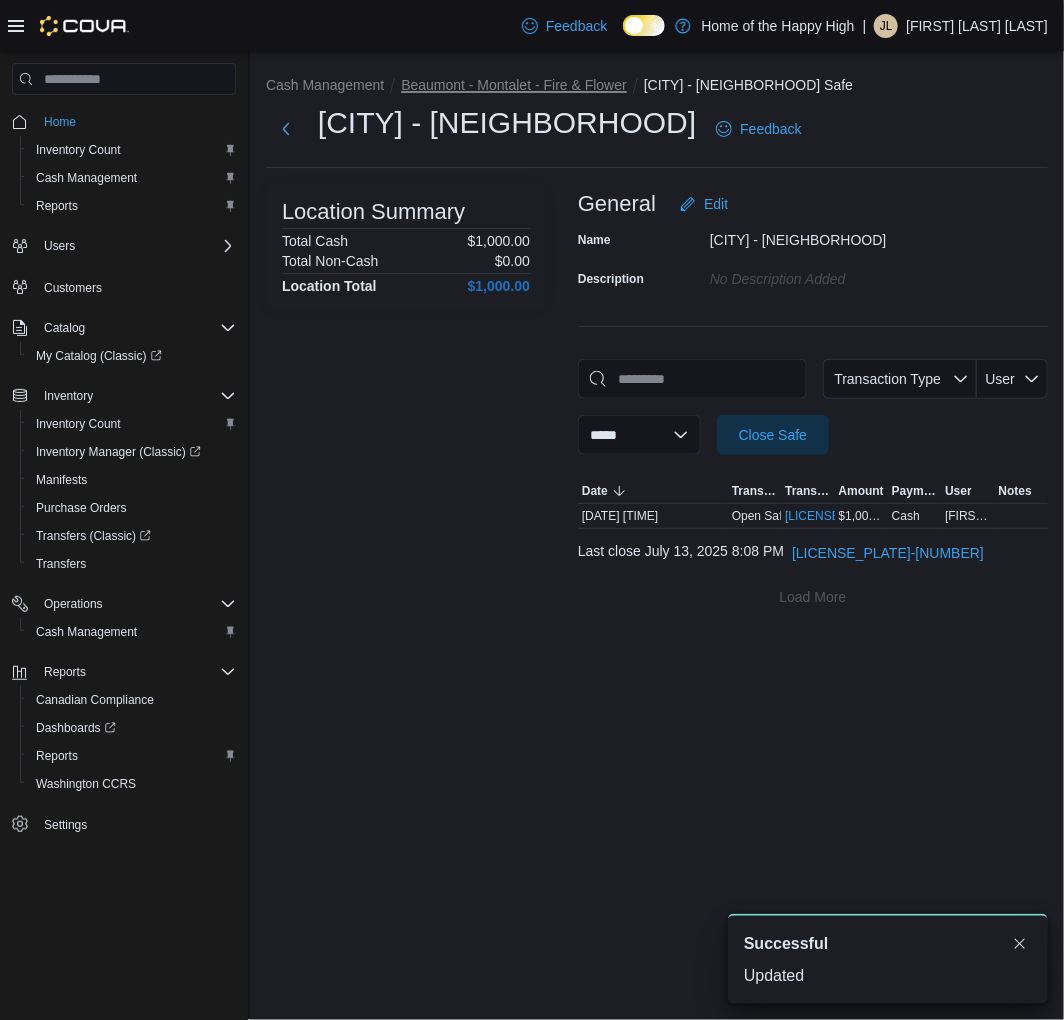 click on "Beaumont - Montalet - Fire & Flower" at bounding box center (514, 85) 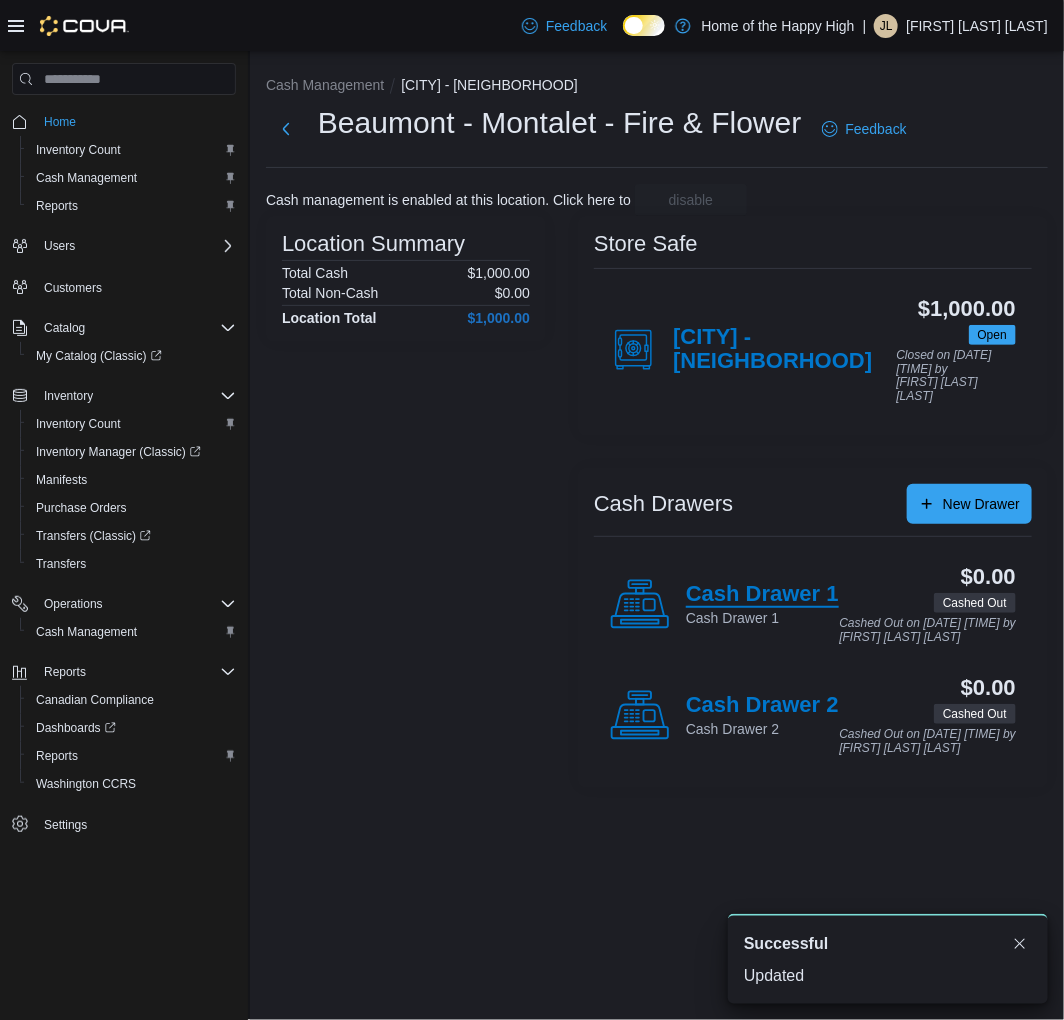 click on "Cash Drawer 1" at bounding box center [762, 595] 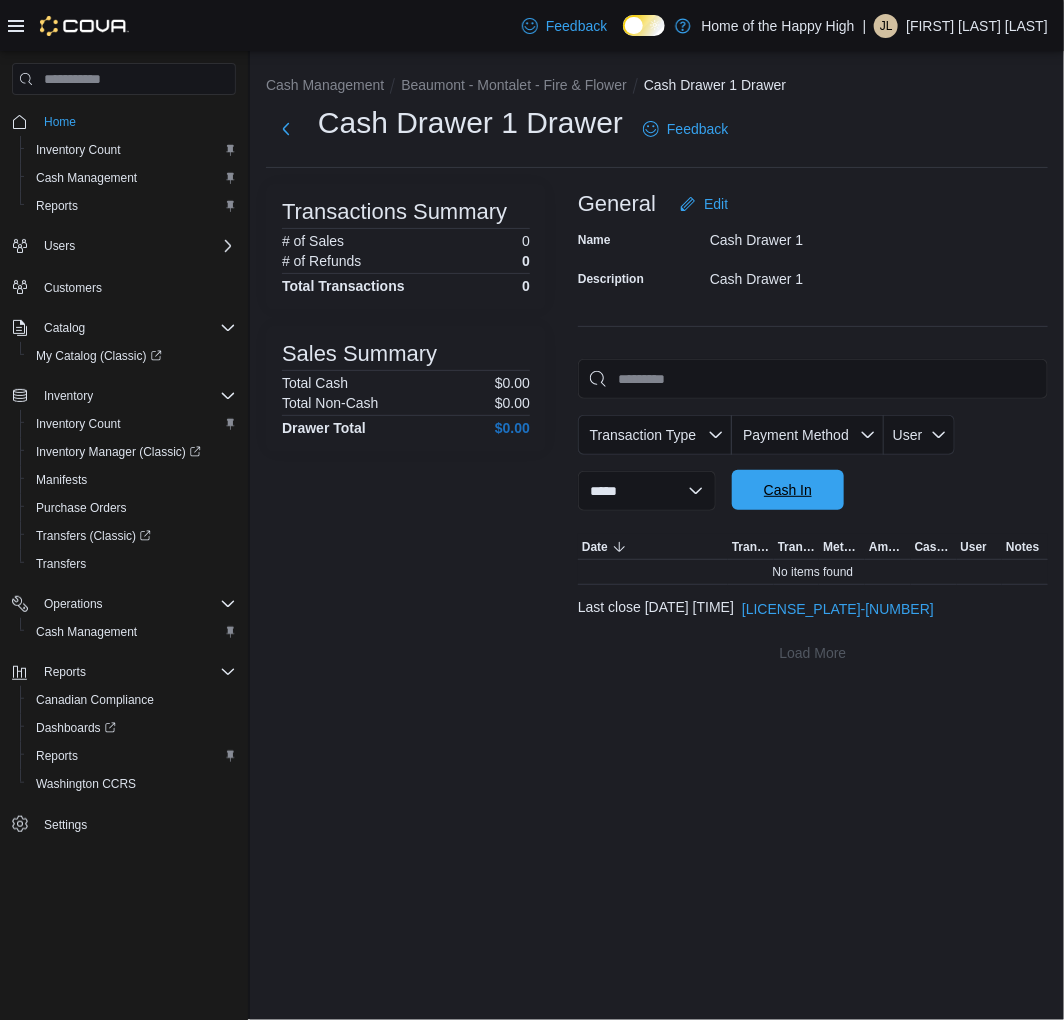click on "Cash In" at bounding box center (788, 490) 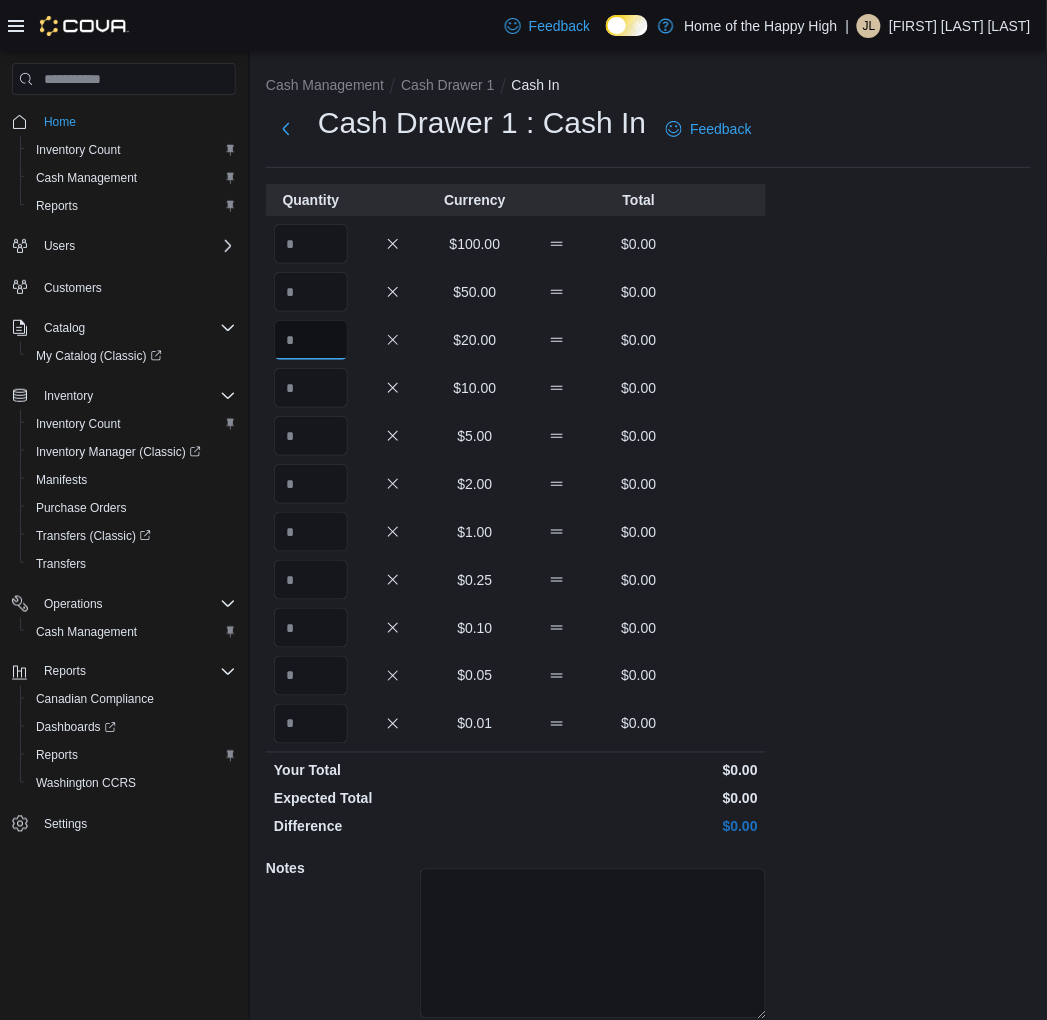 click at bounding box center (311, 340) 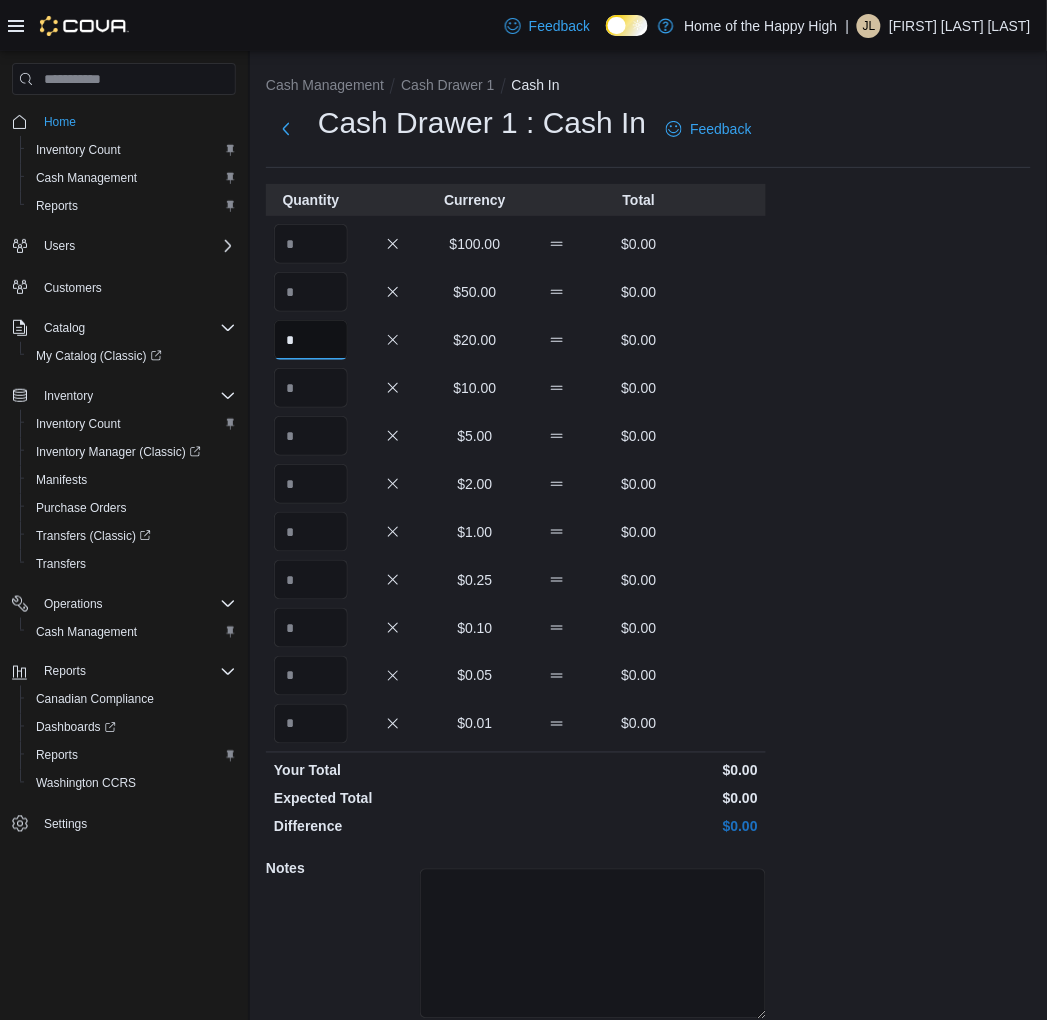 type on "*" 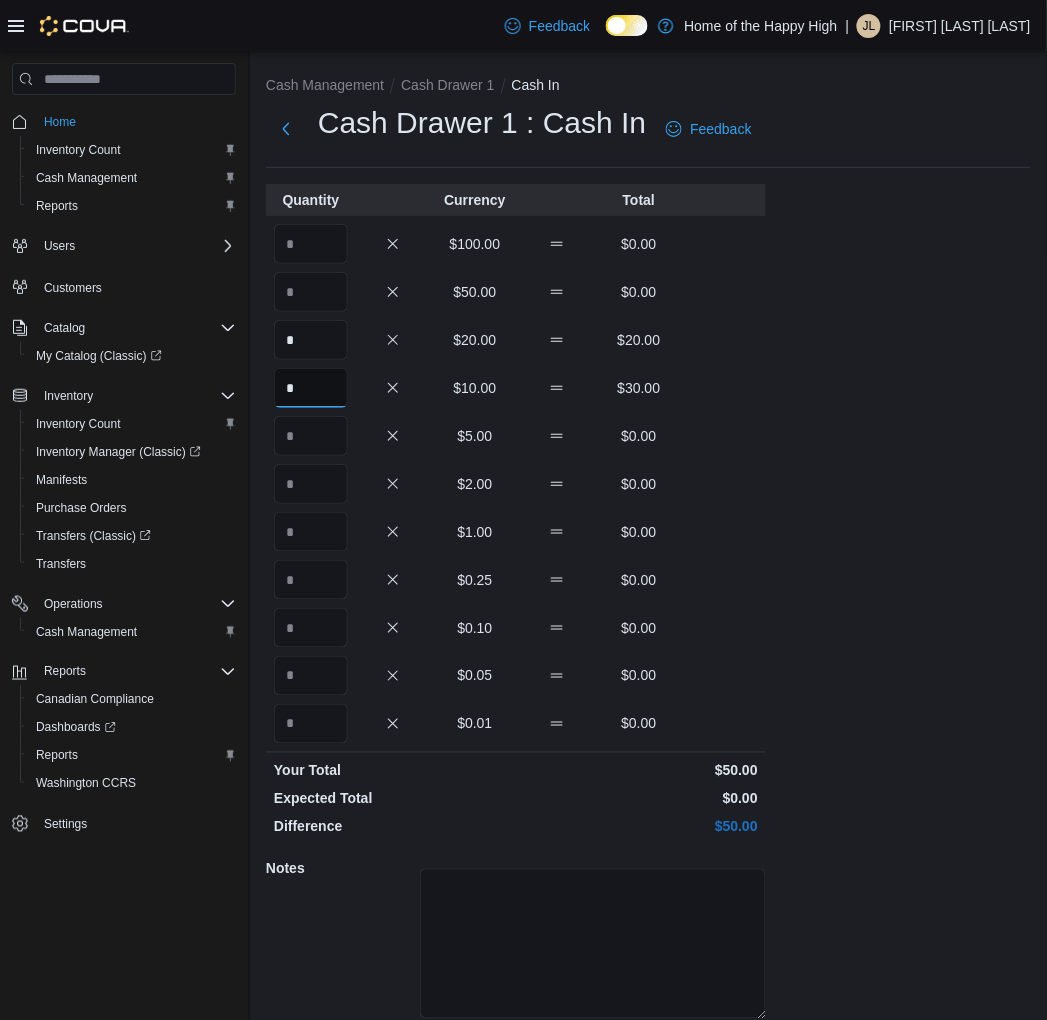 type on "*" 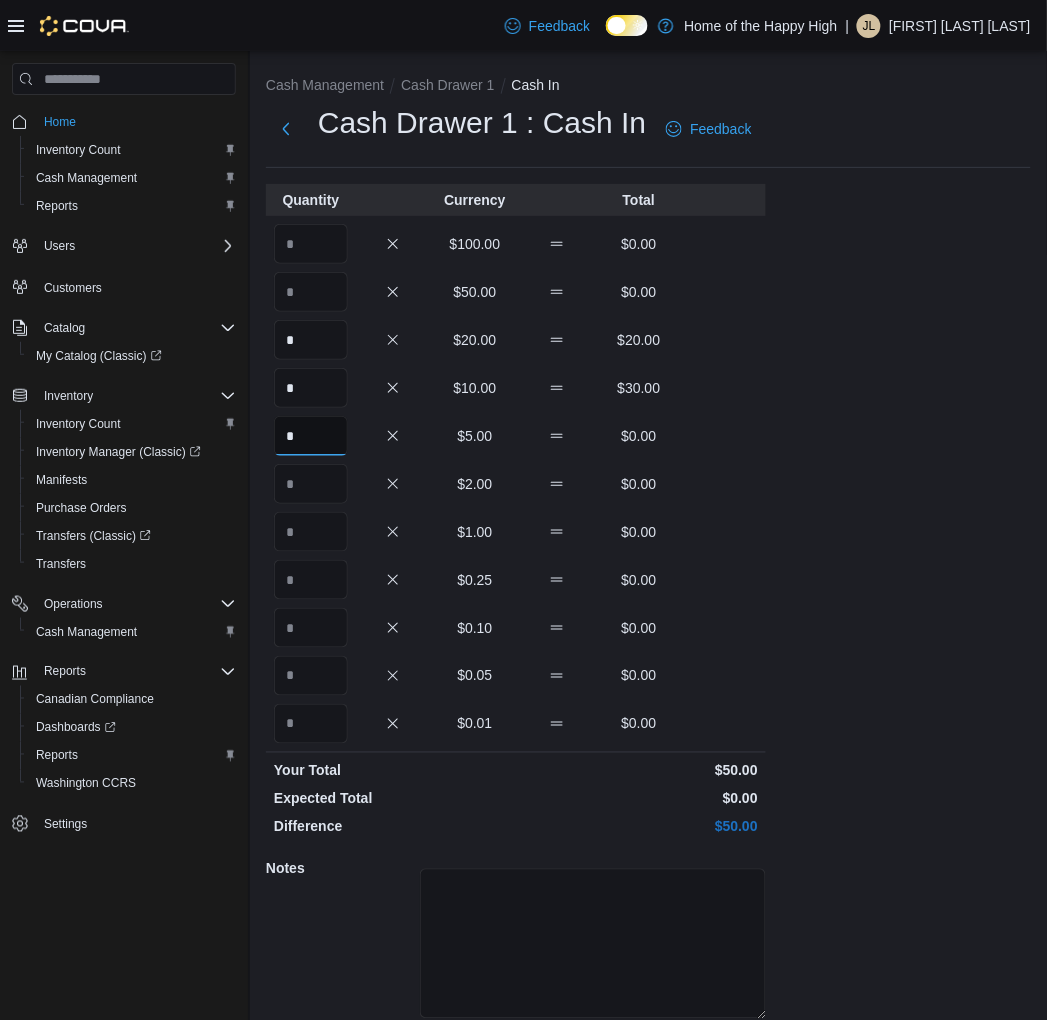 type on "*" 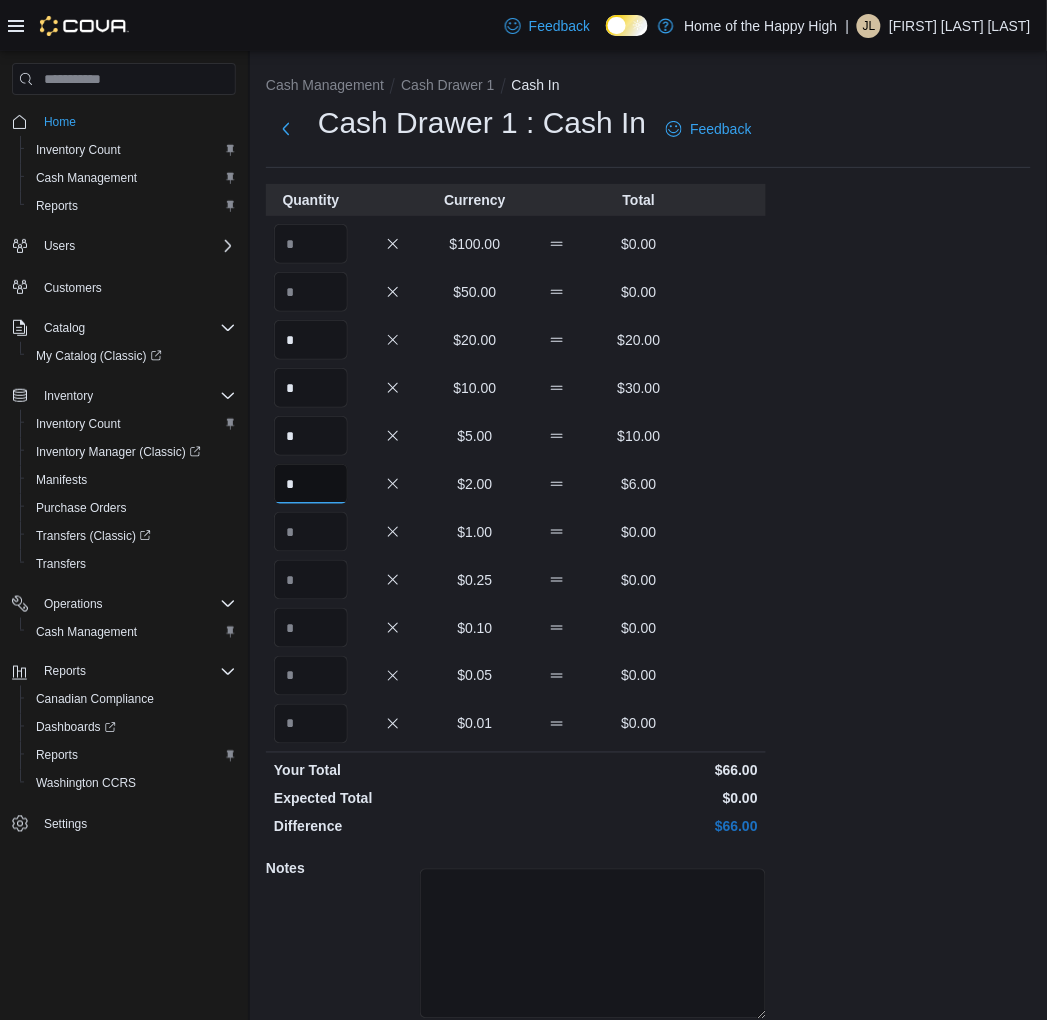 type on "*" 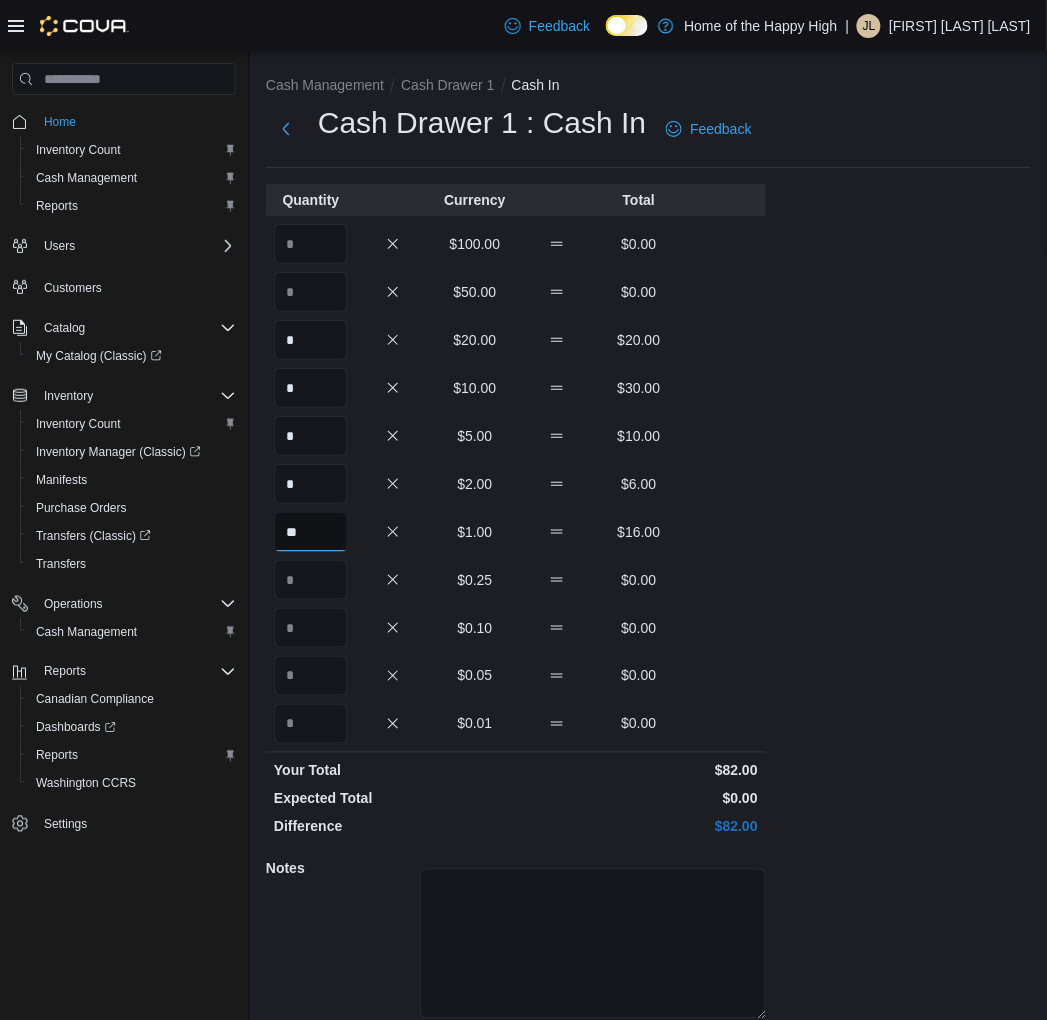 type on "**" 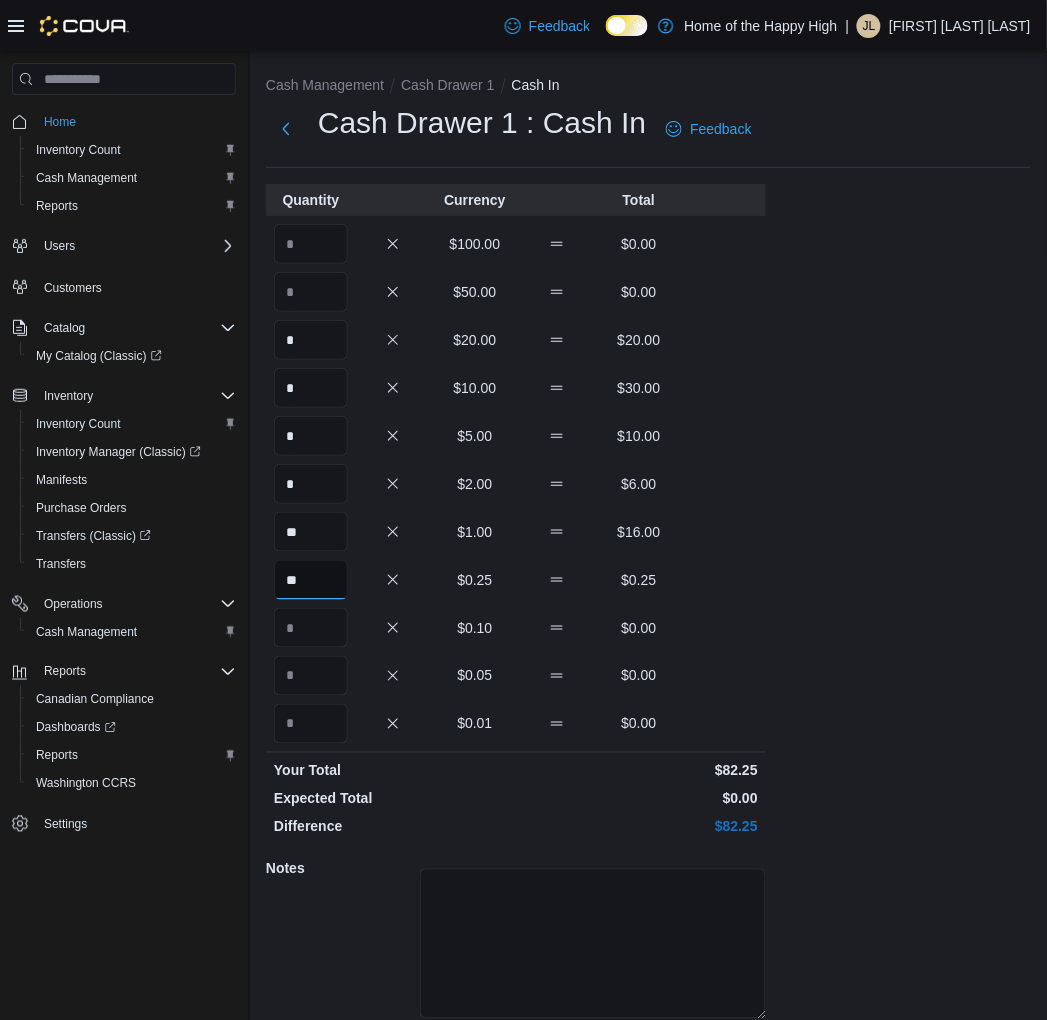 type on "**" 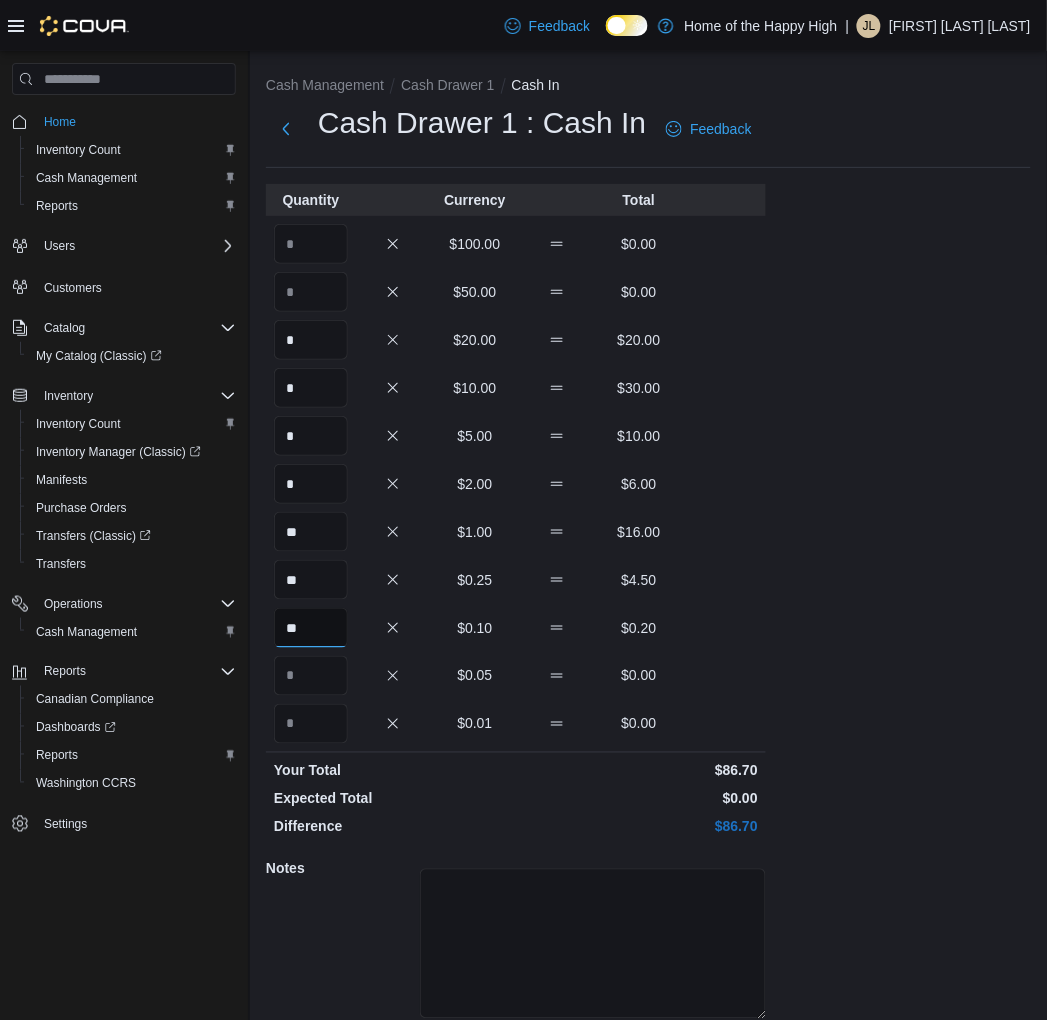 type on "**" 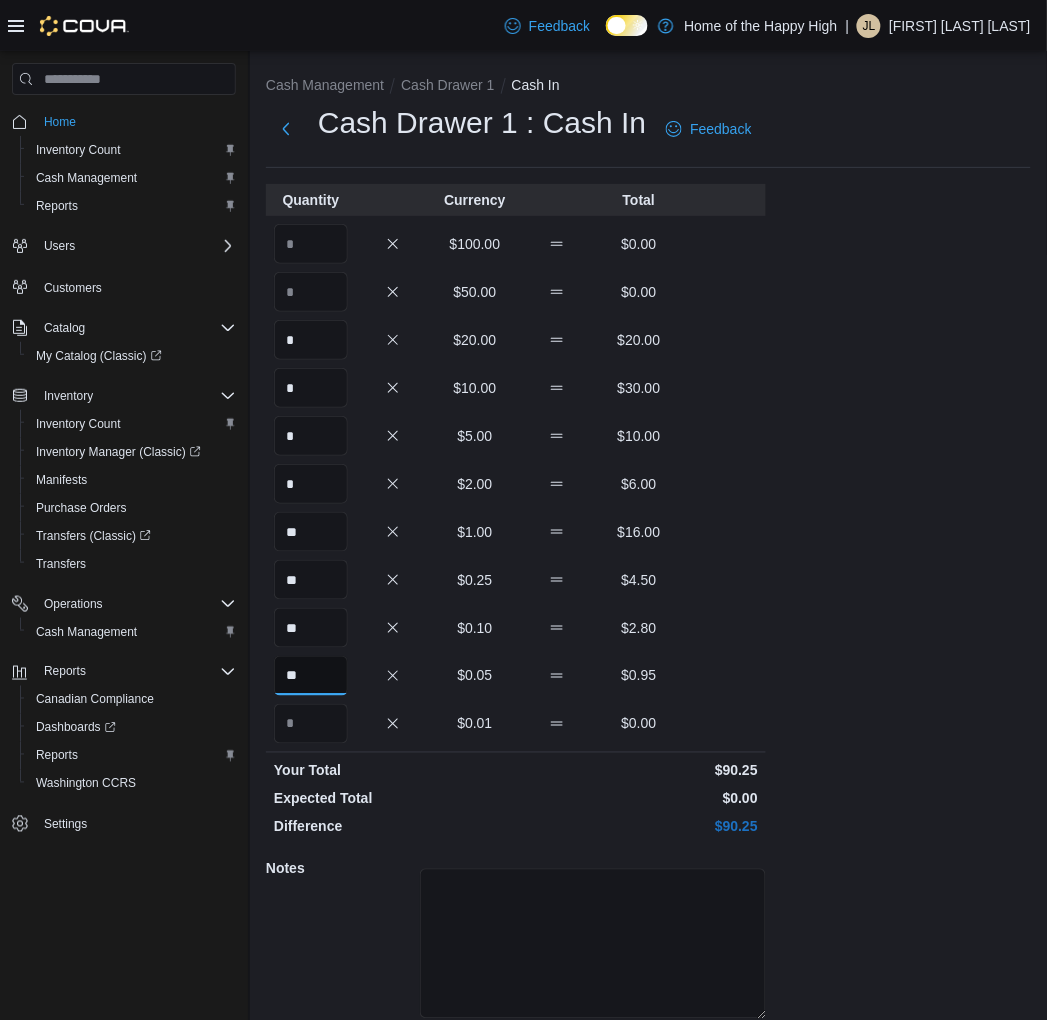 type on "**" 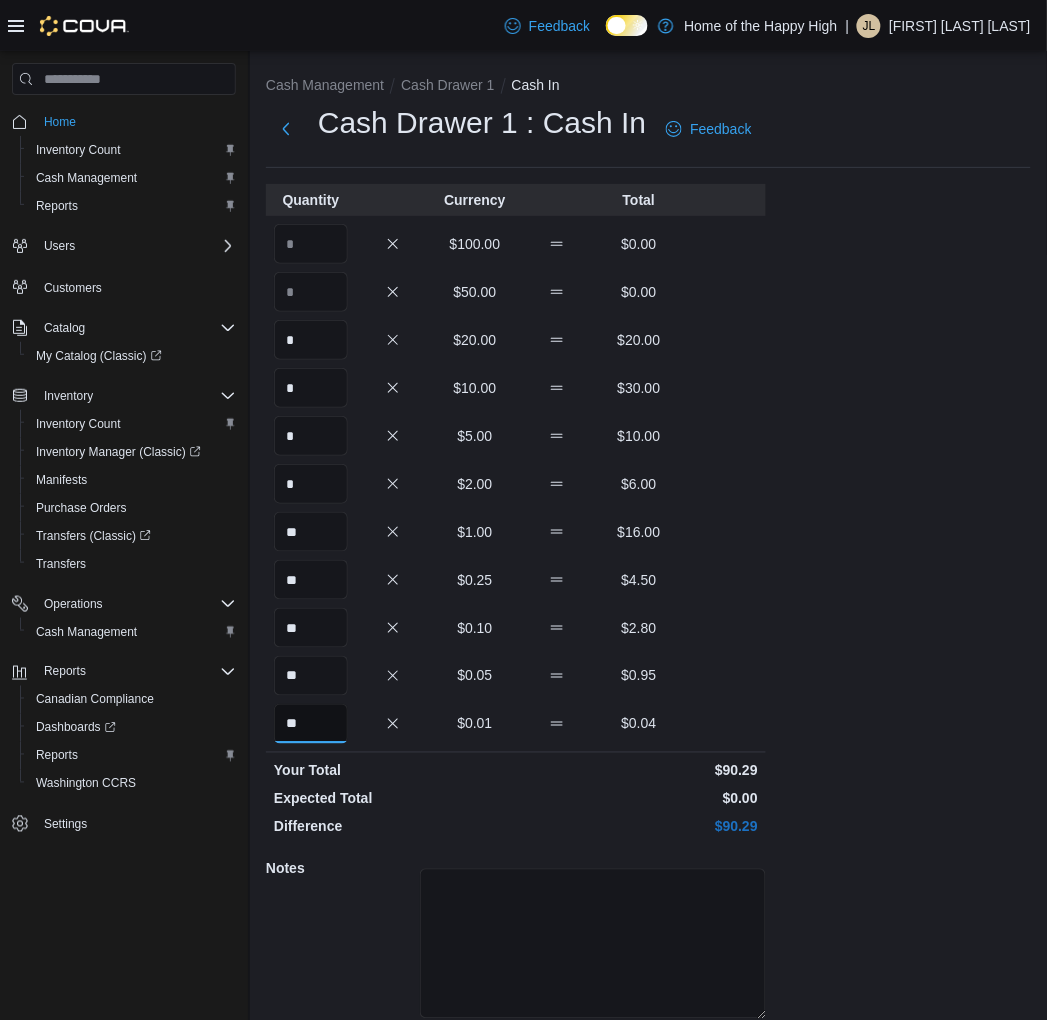type on "**" 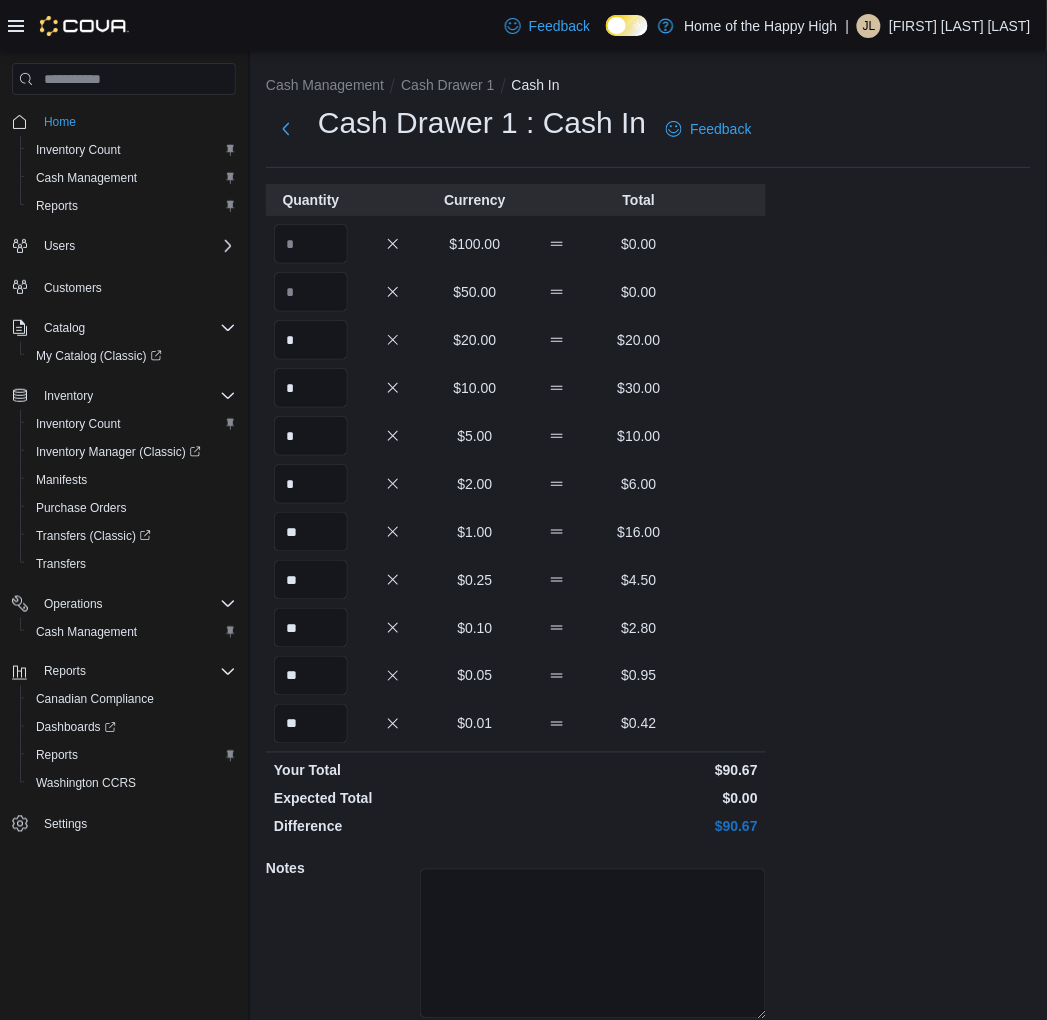 scroll, scrollTop: 74, scrollLeft: 0, axis: vertical 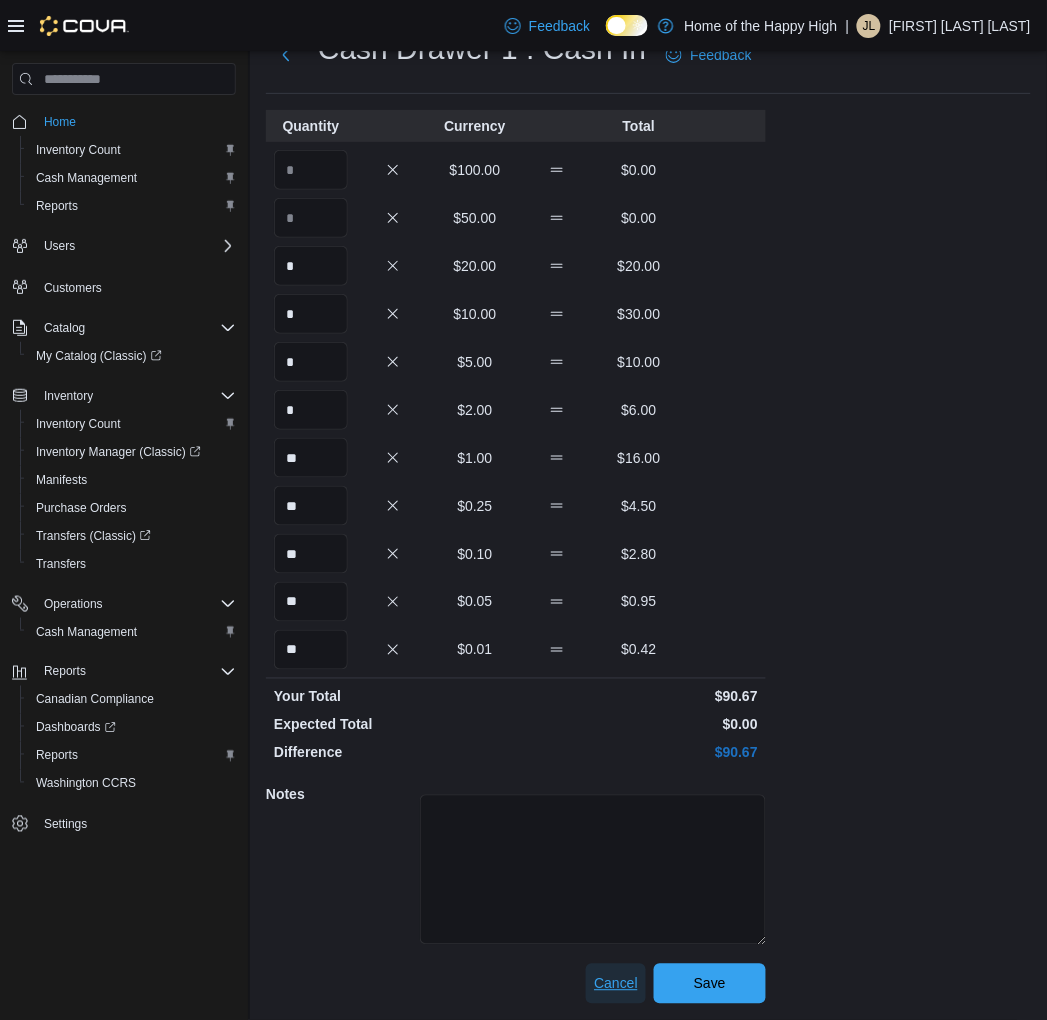 type 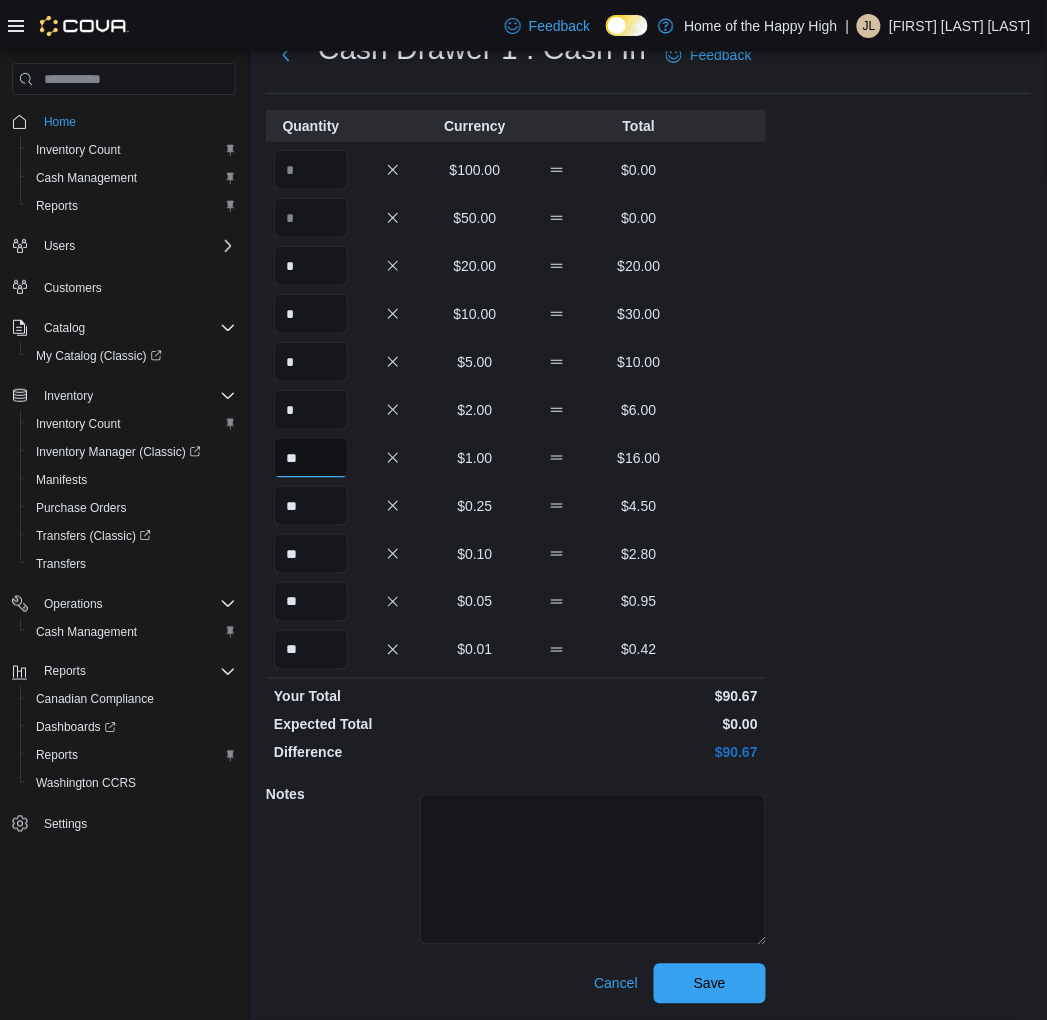click on "**" at bounding box center (311, 458) 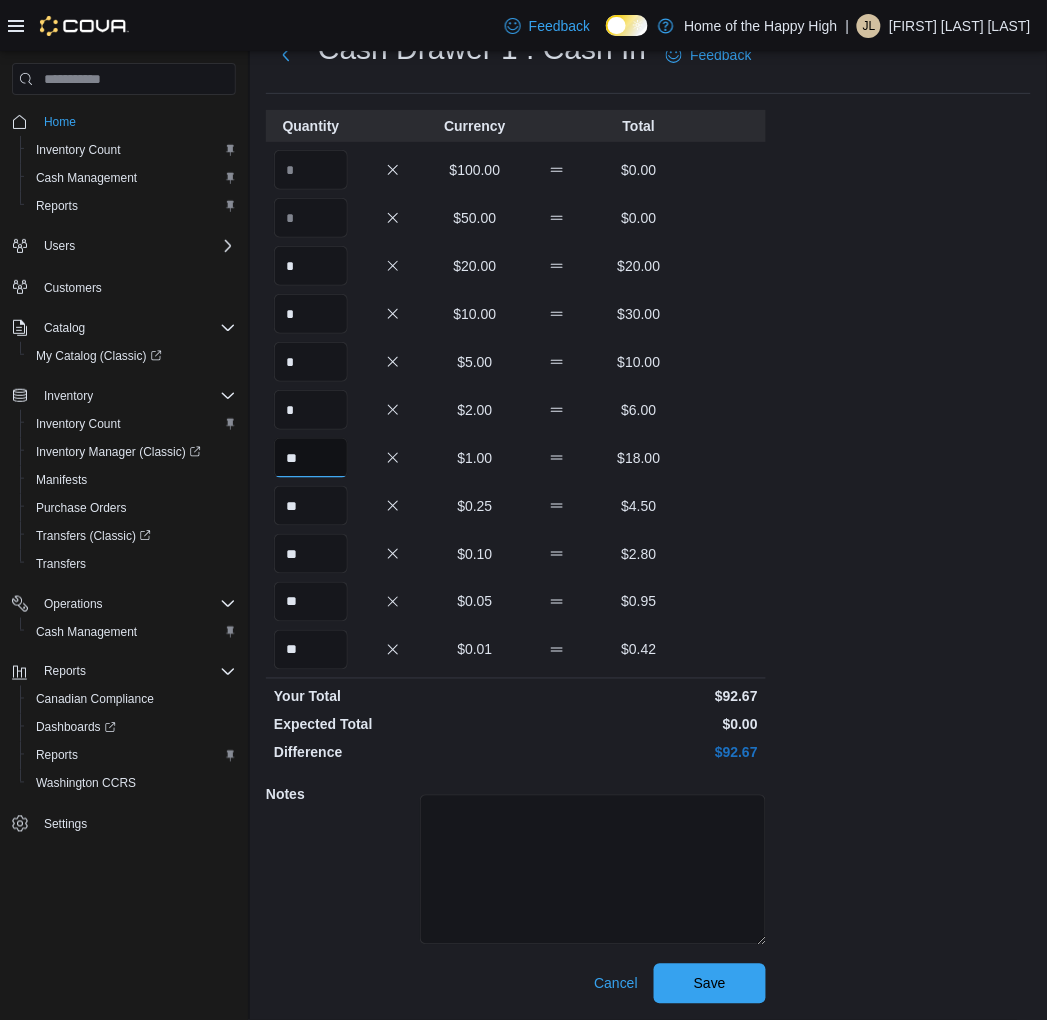 type on "**" 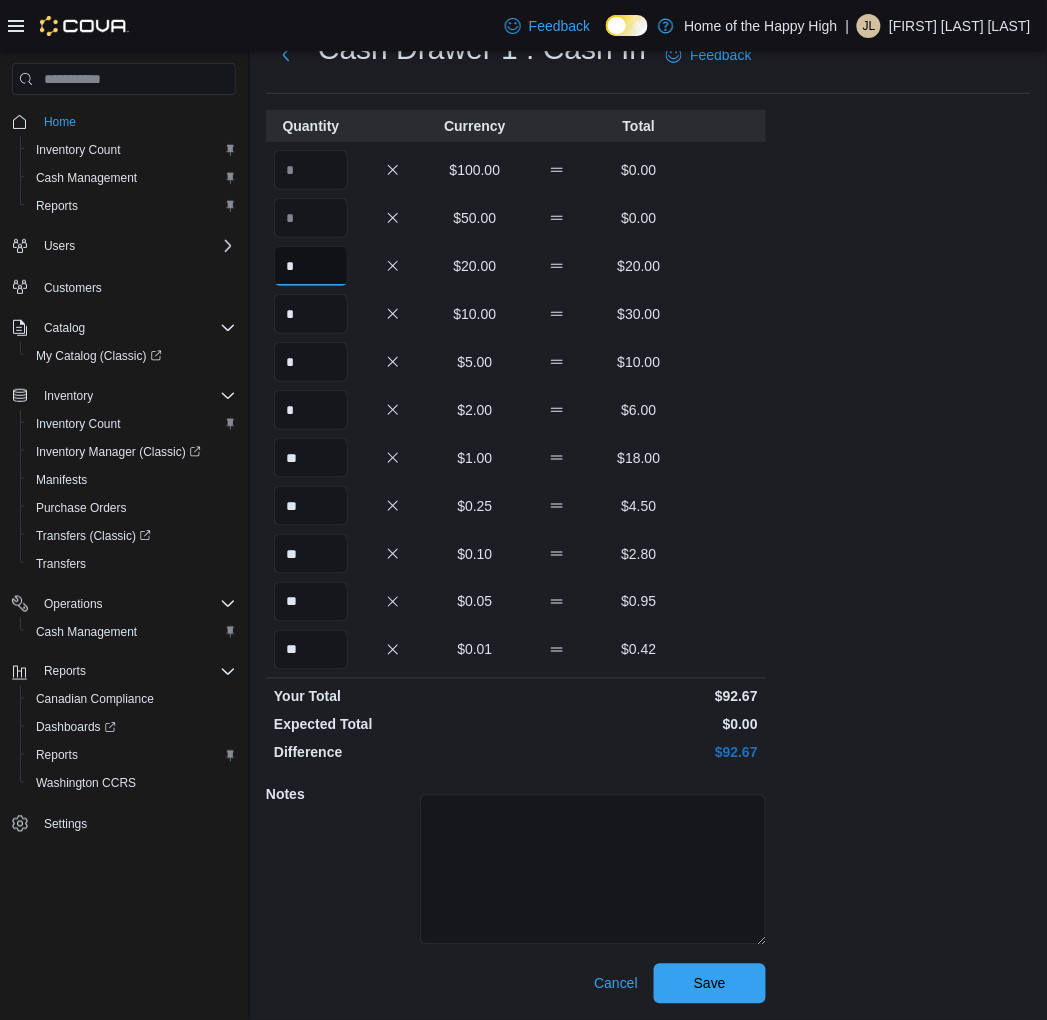 click on "*" at bounding box center [311, 266] 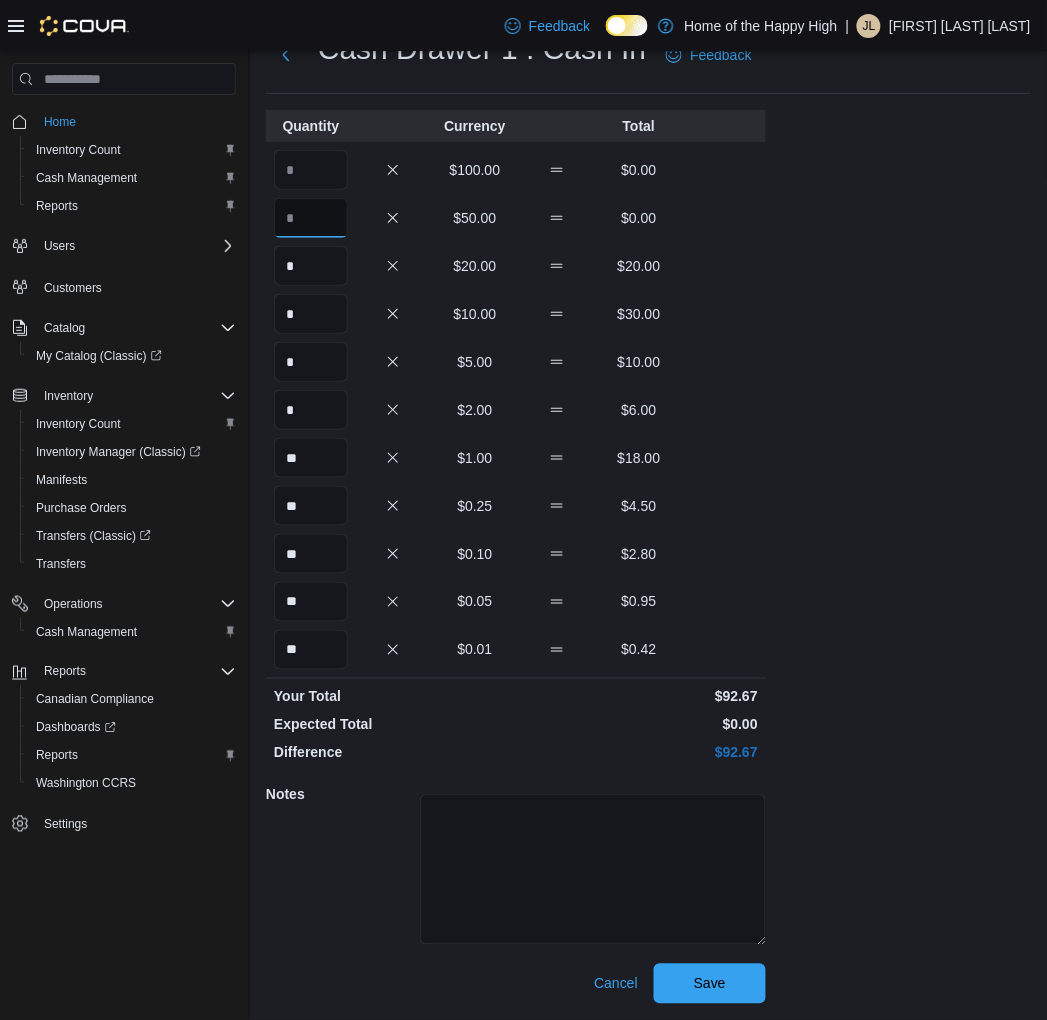 click at bounding box center (311, 218) 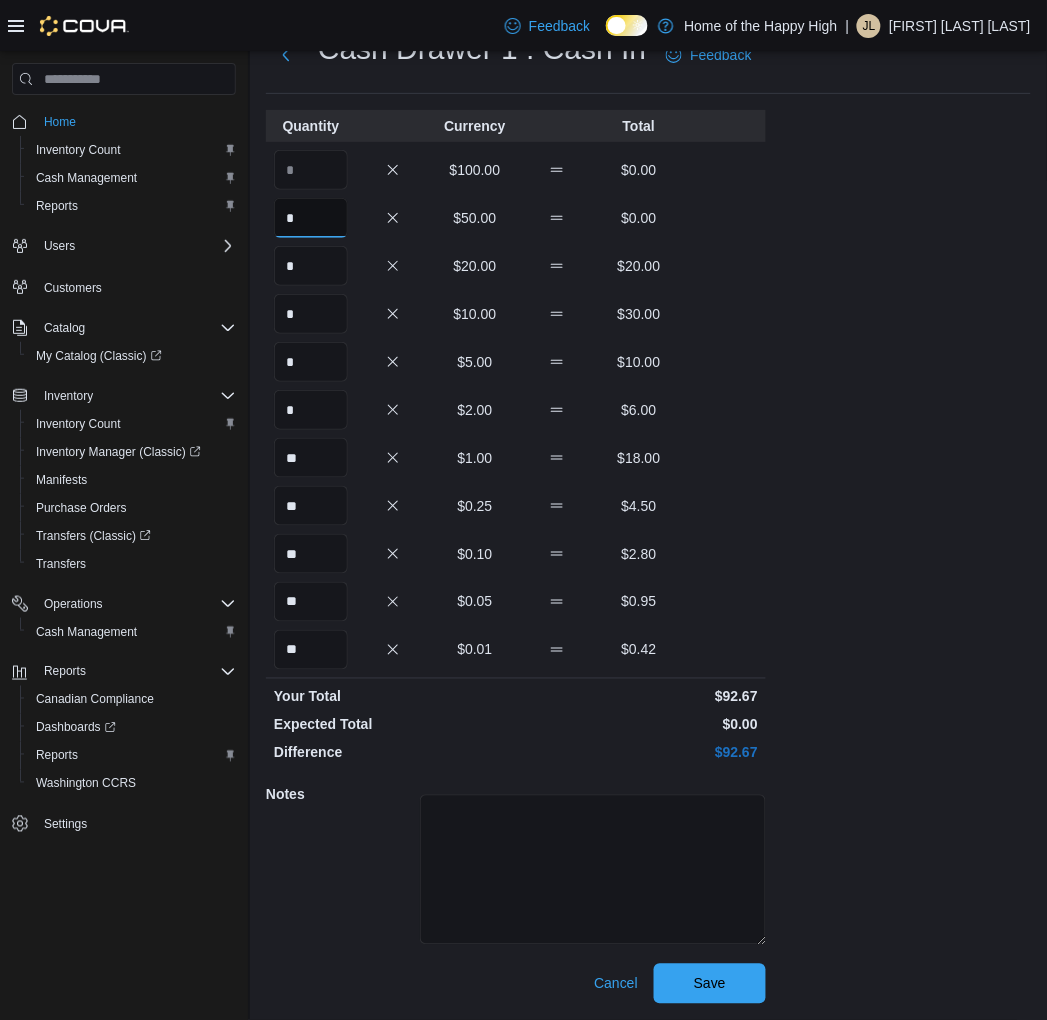 type on "*" 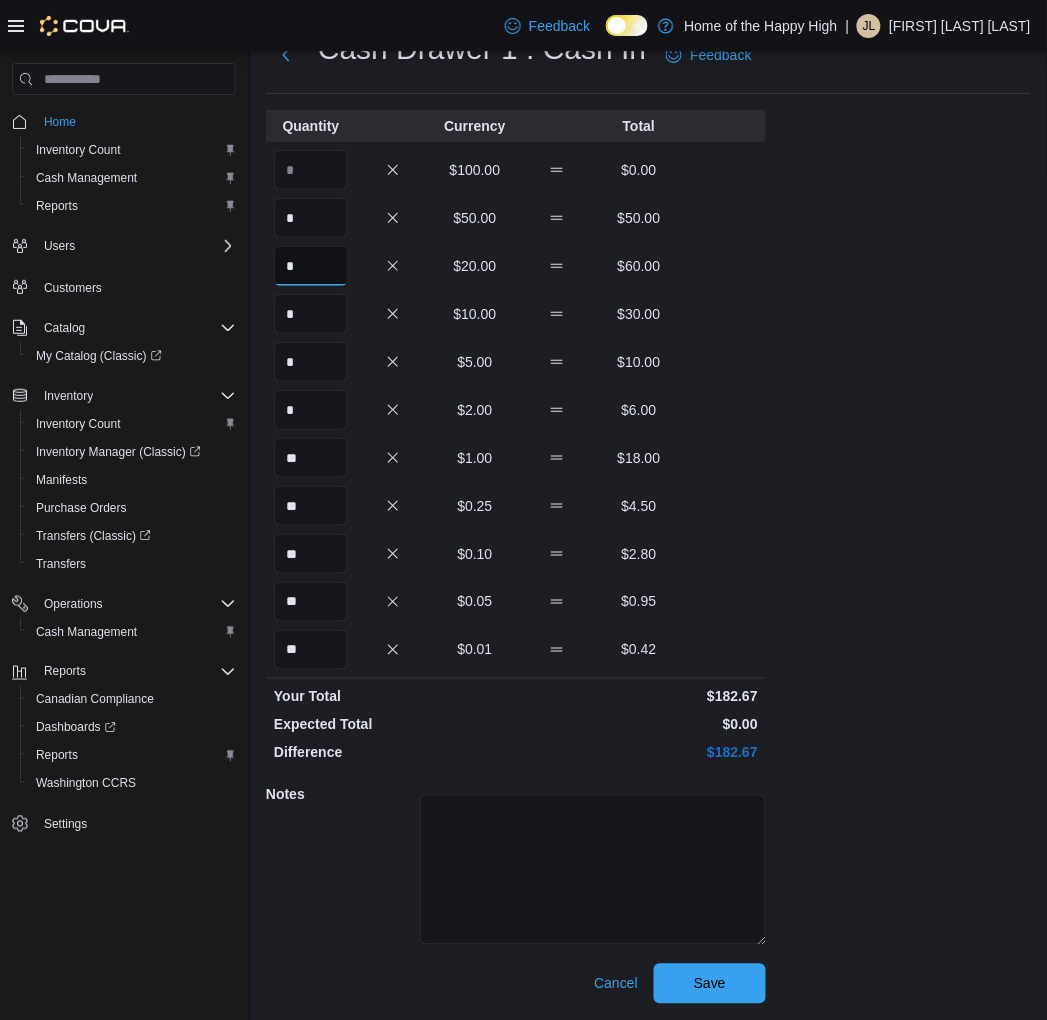 type on "*" 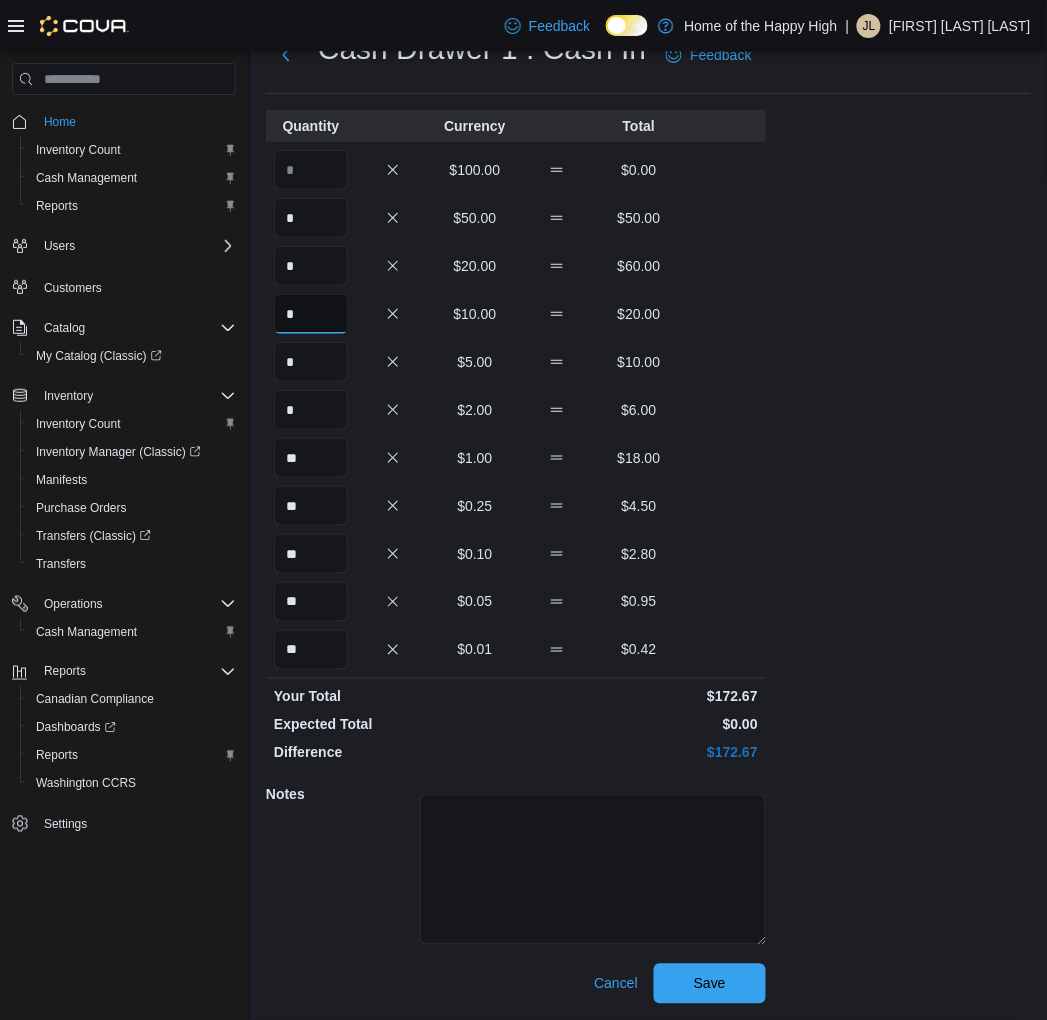 type on "*" 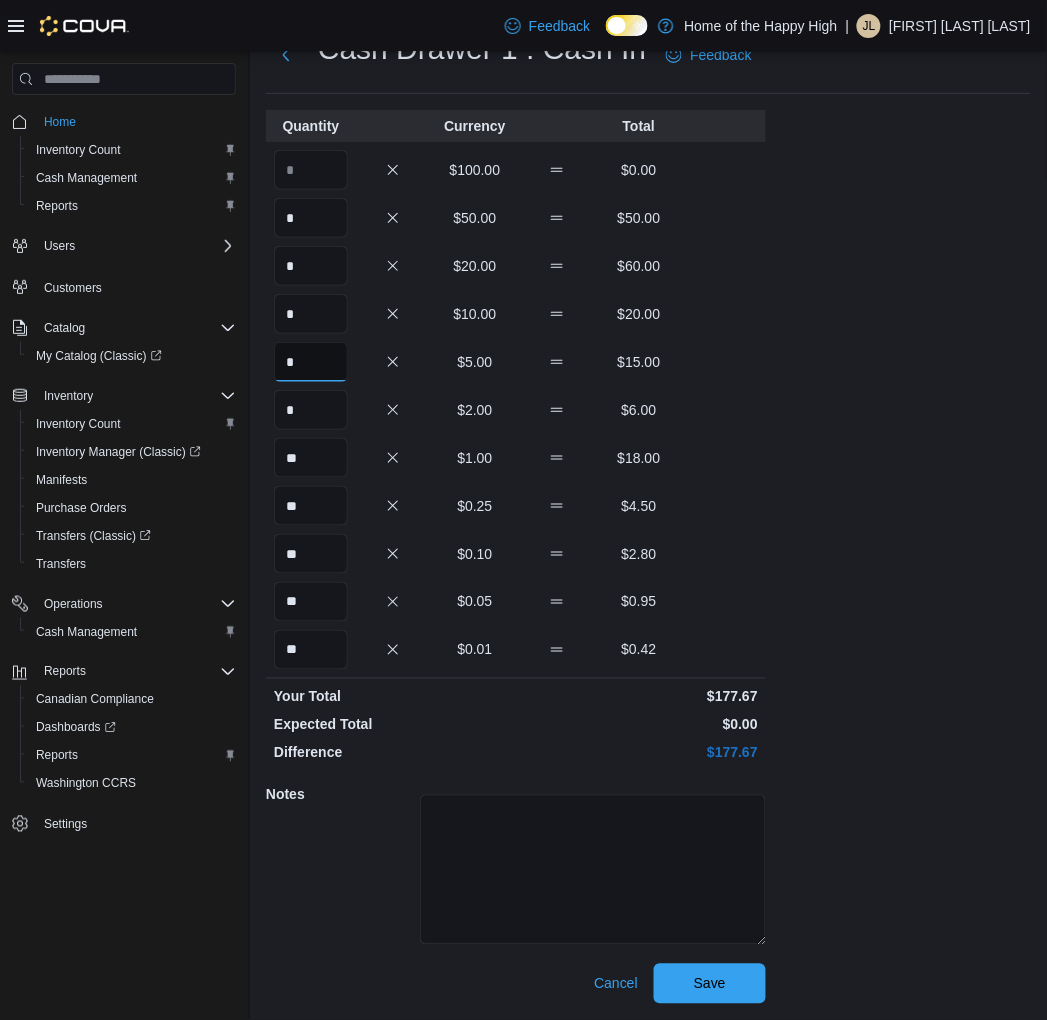 type on "*" 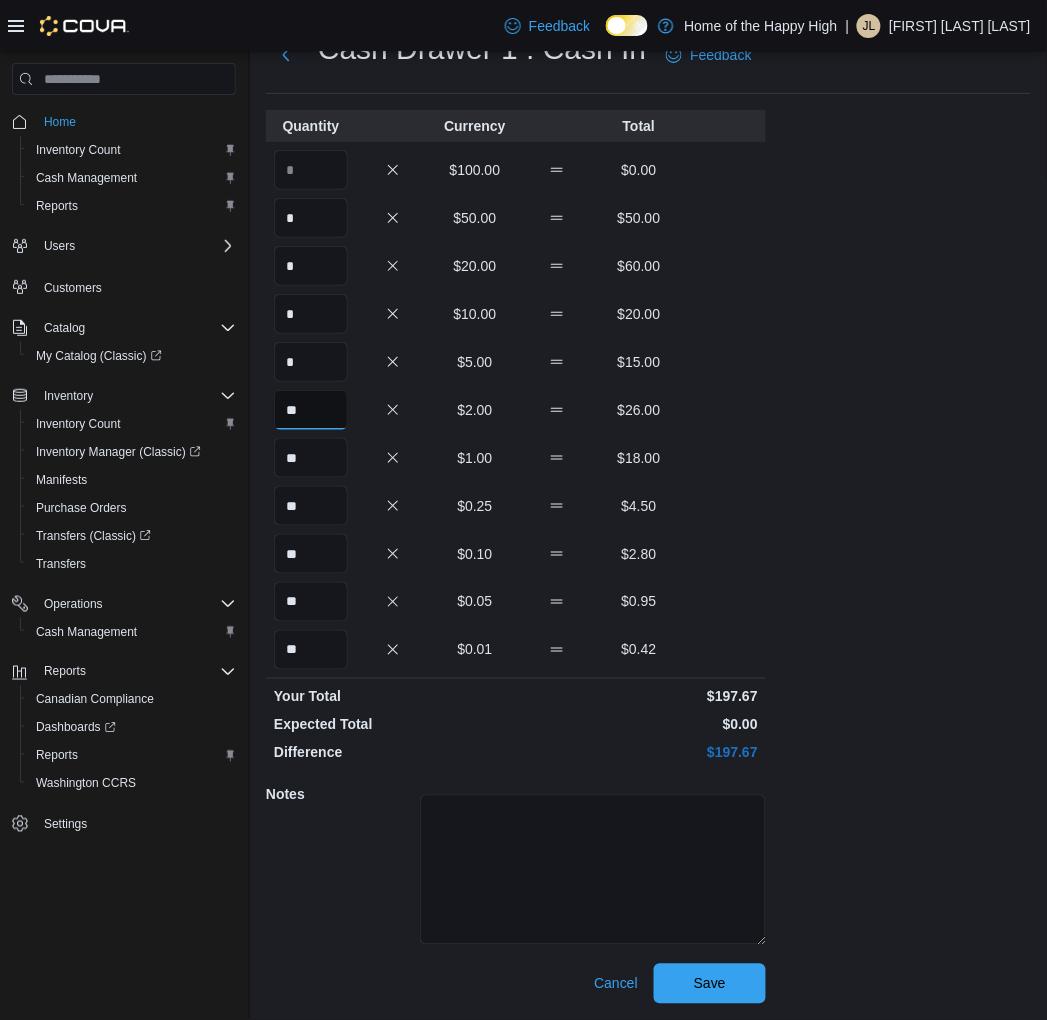 type on "**" 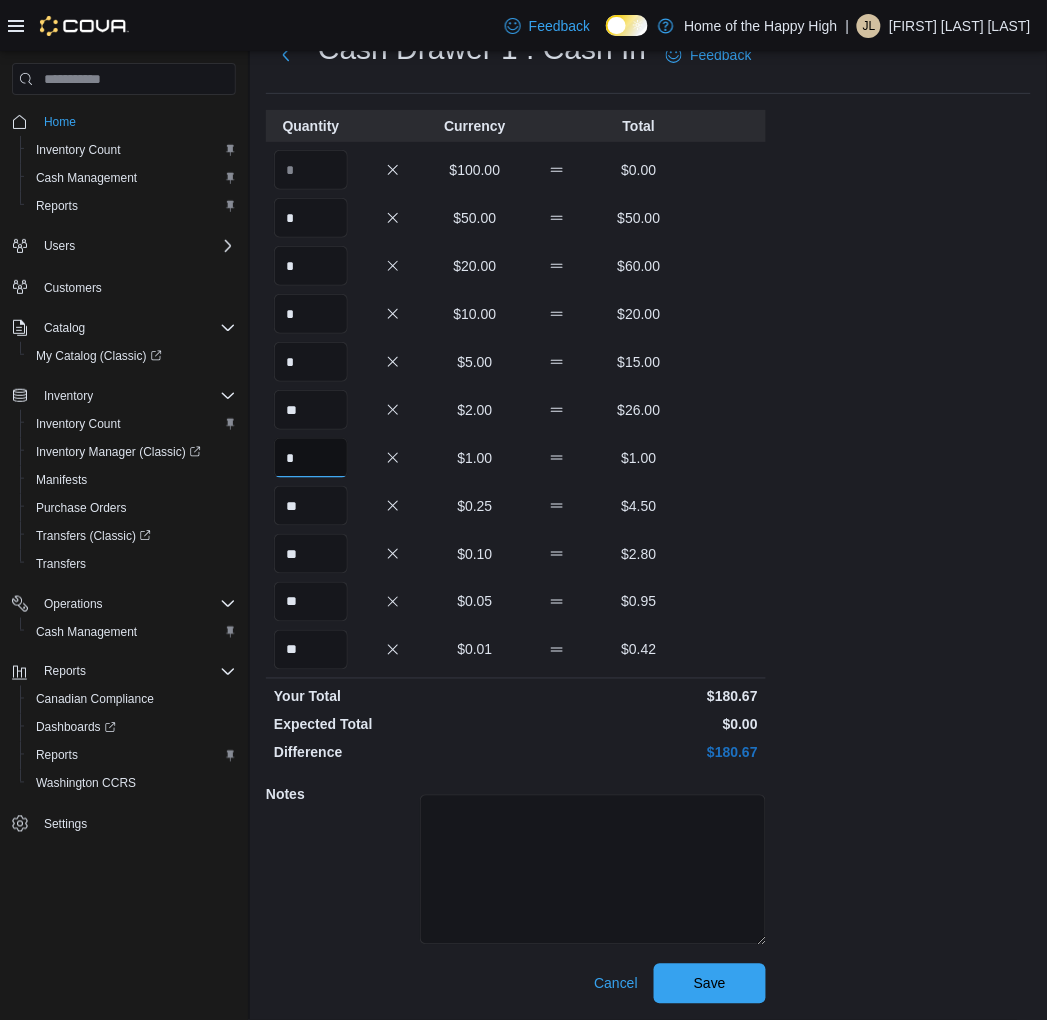 type on "**" 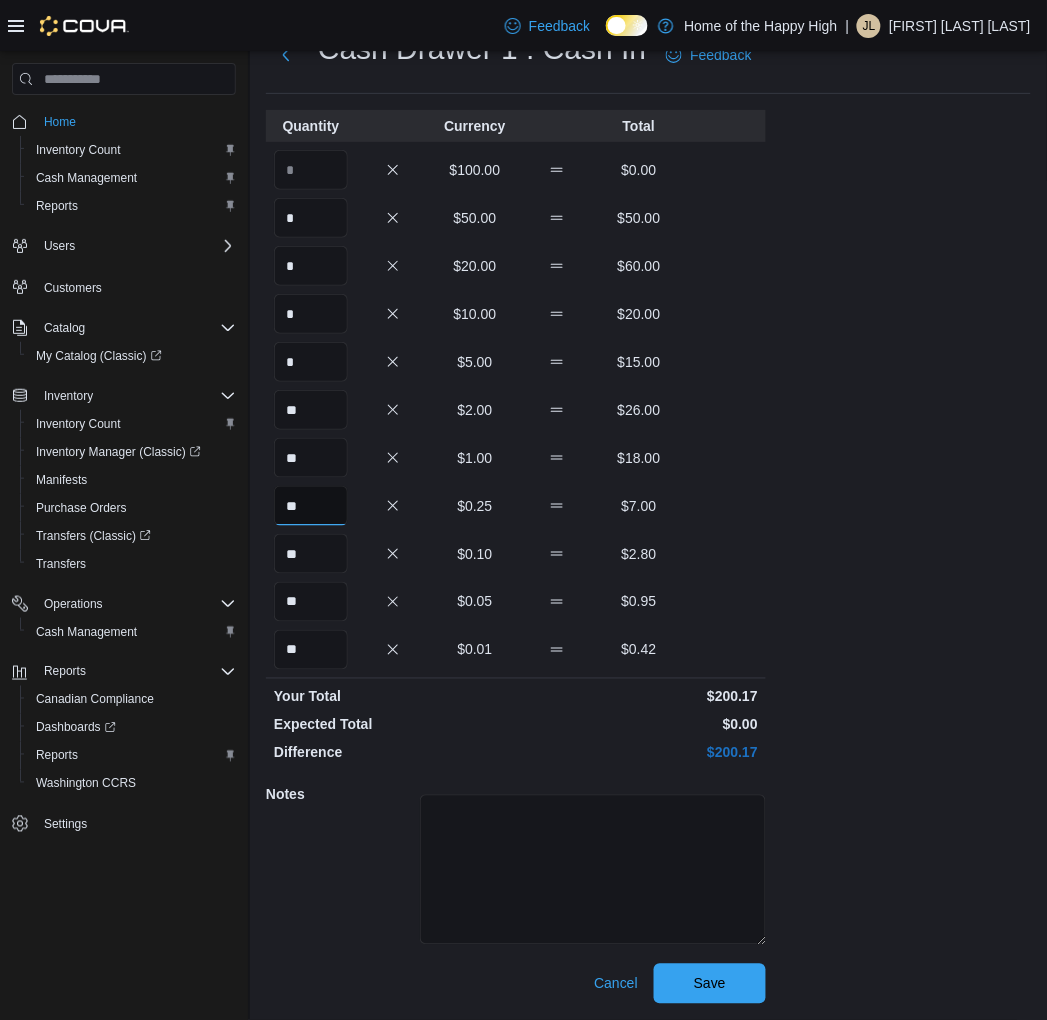 type on "**" 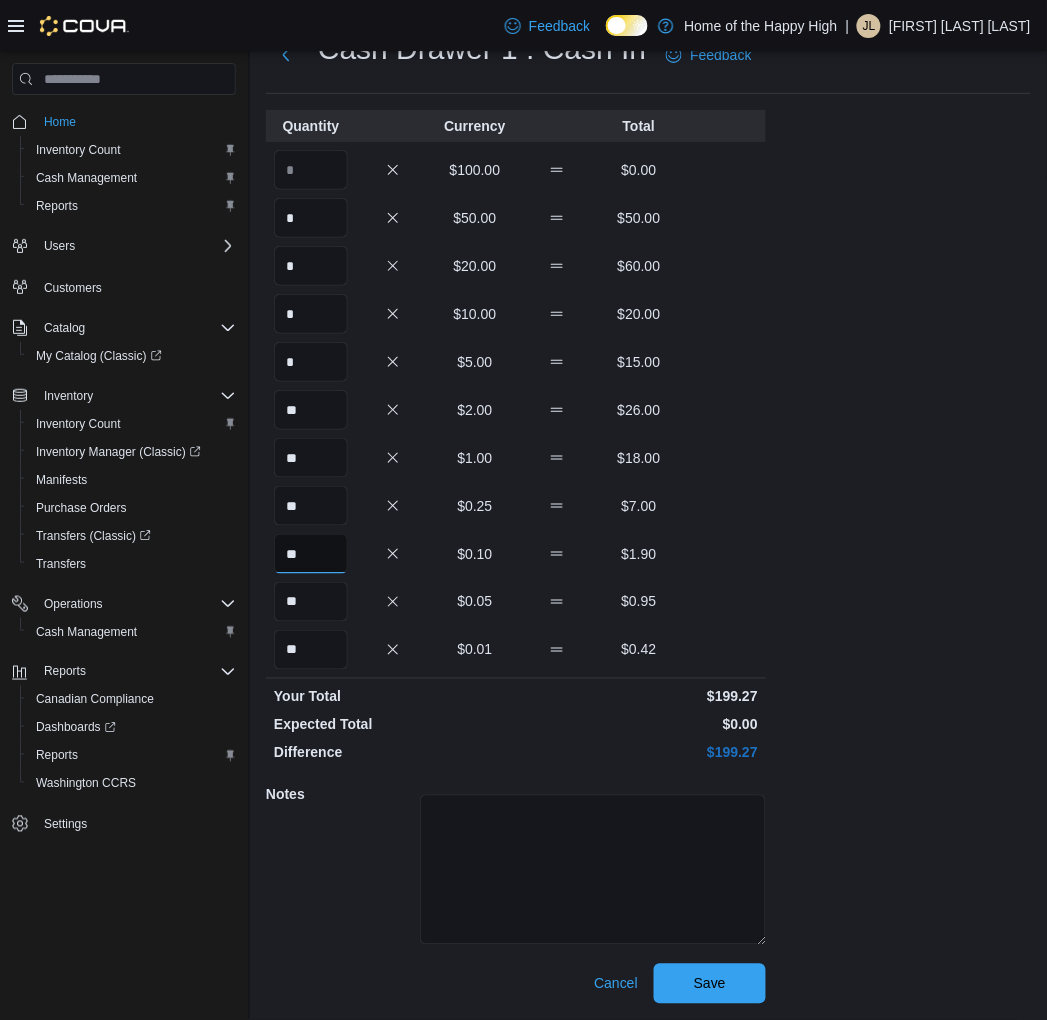 type on "**" 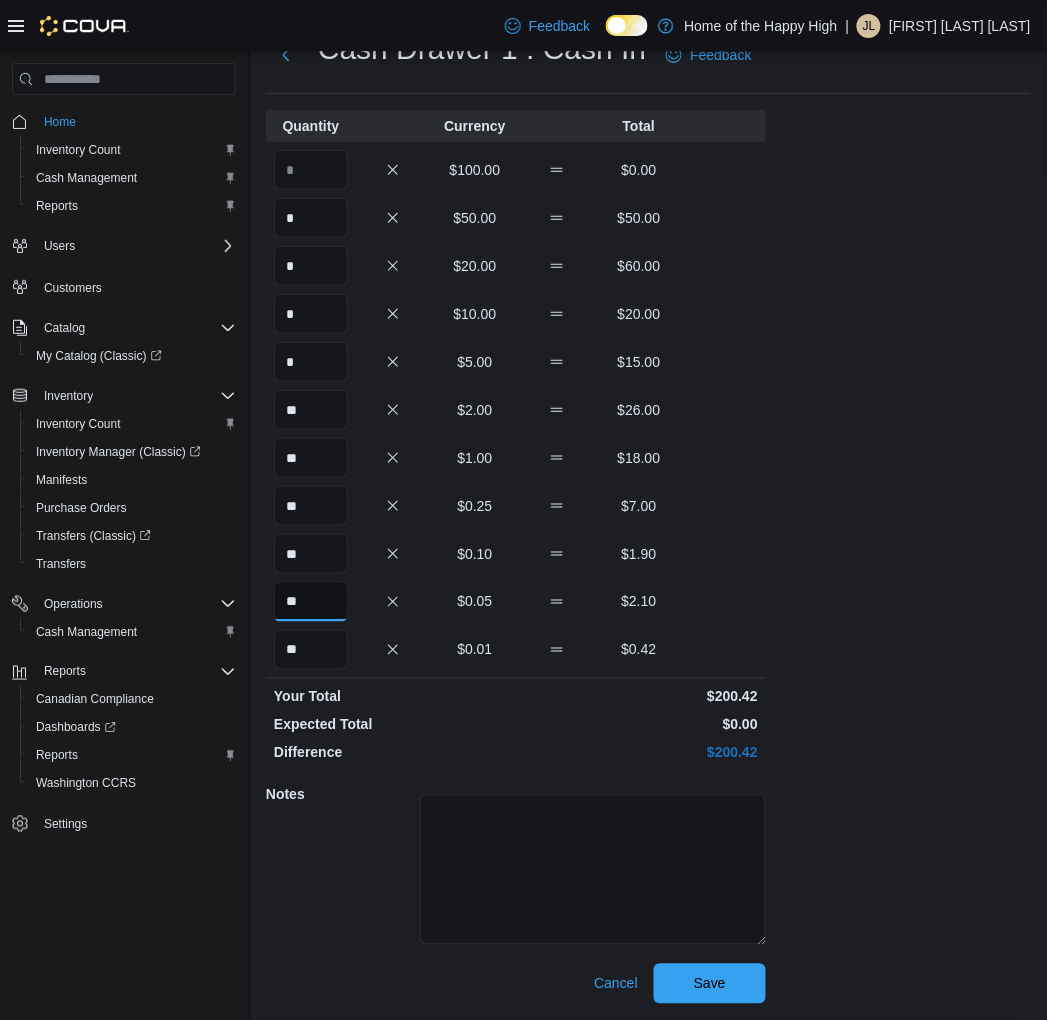 type on "**" 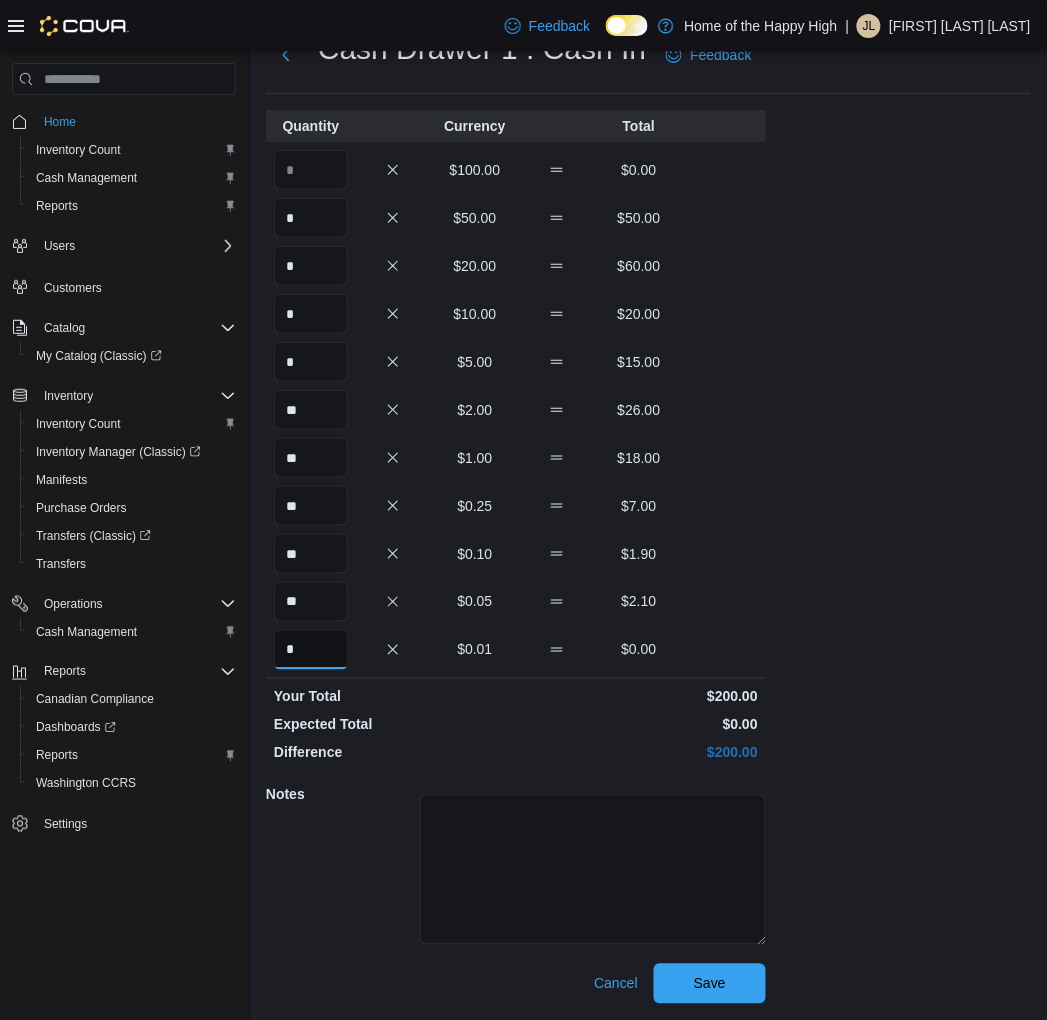 type on "*" 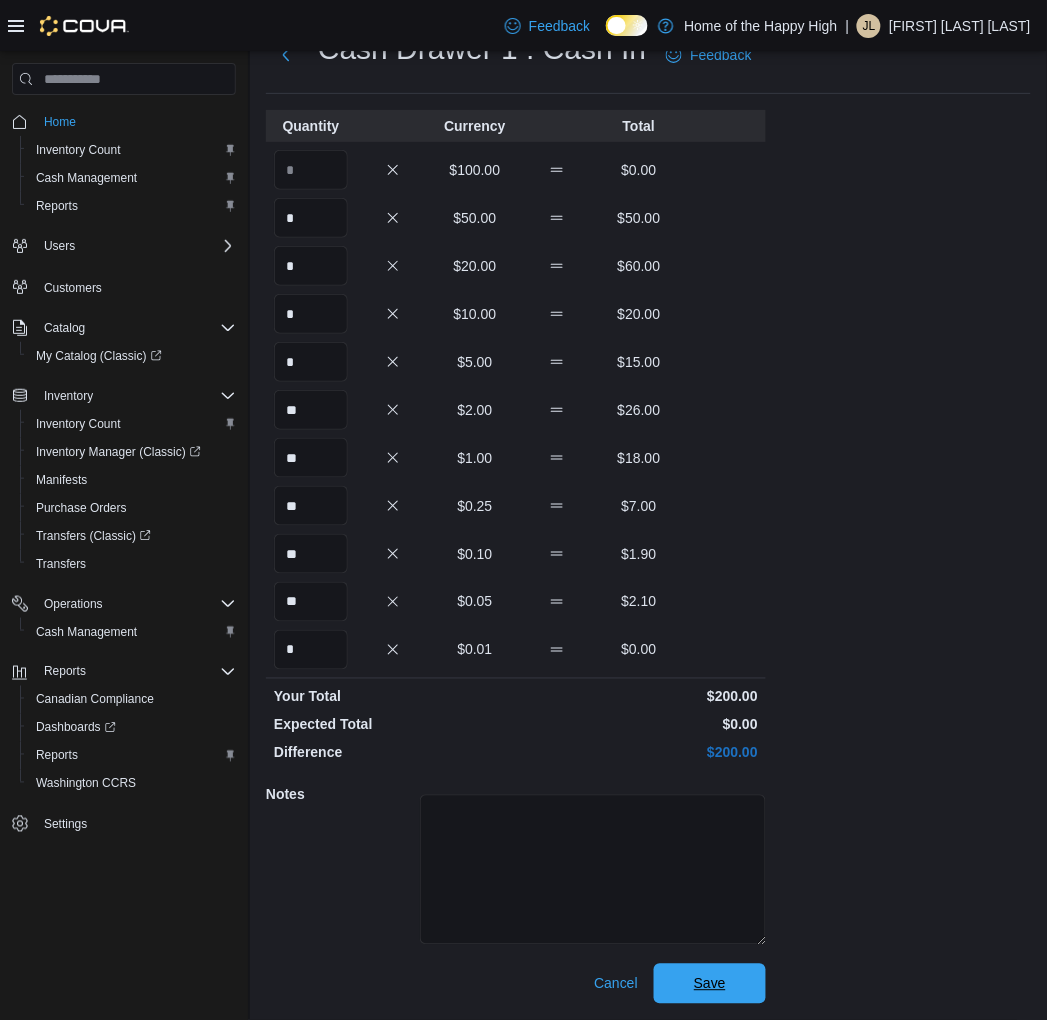 type 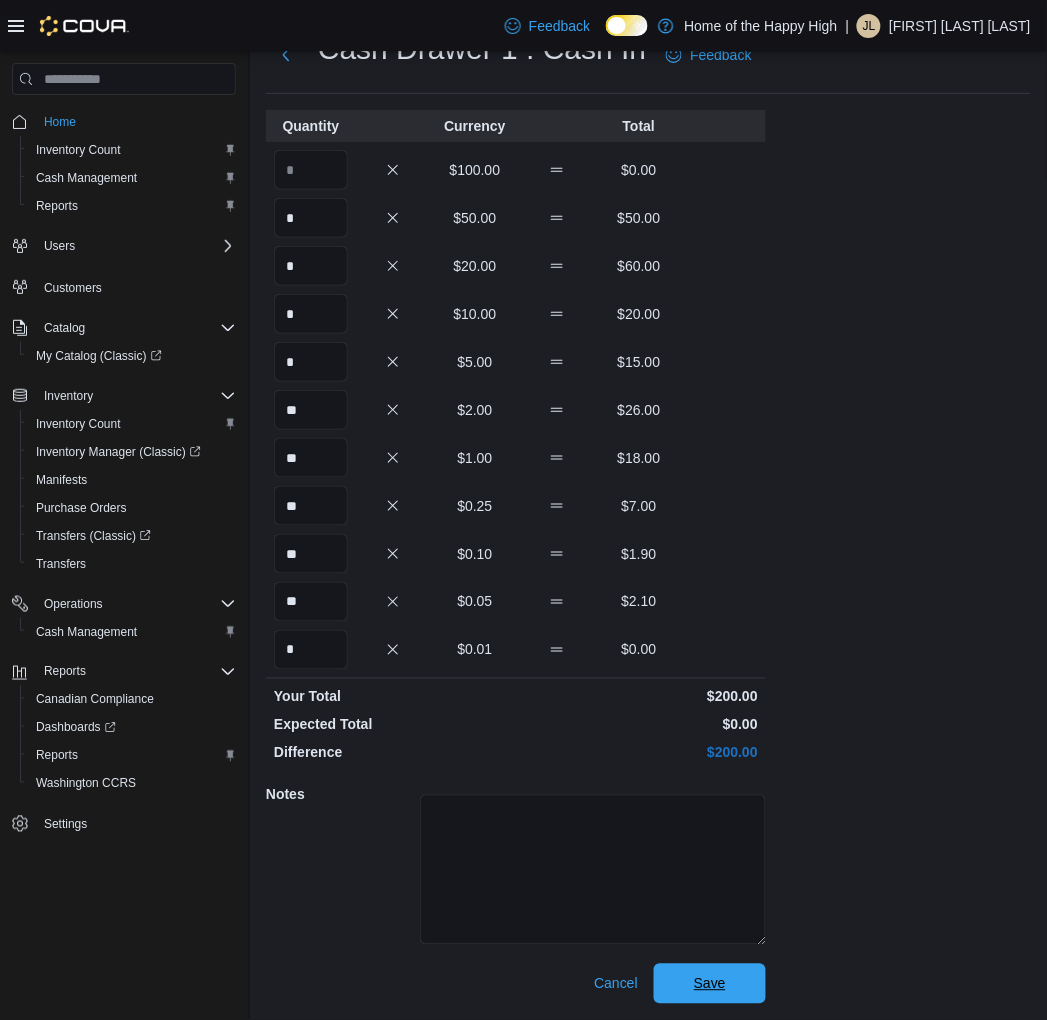 click on "Save" at bounding box center [710, 984] 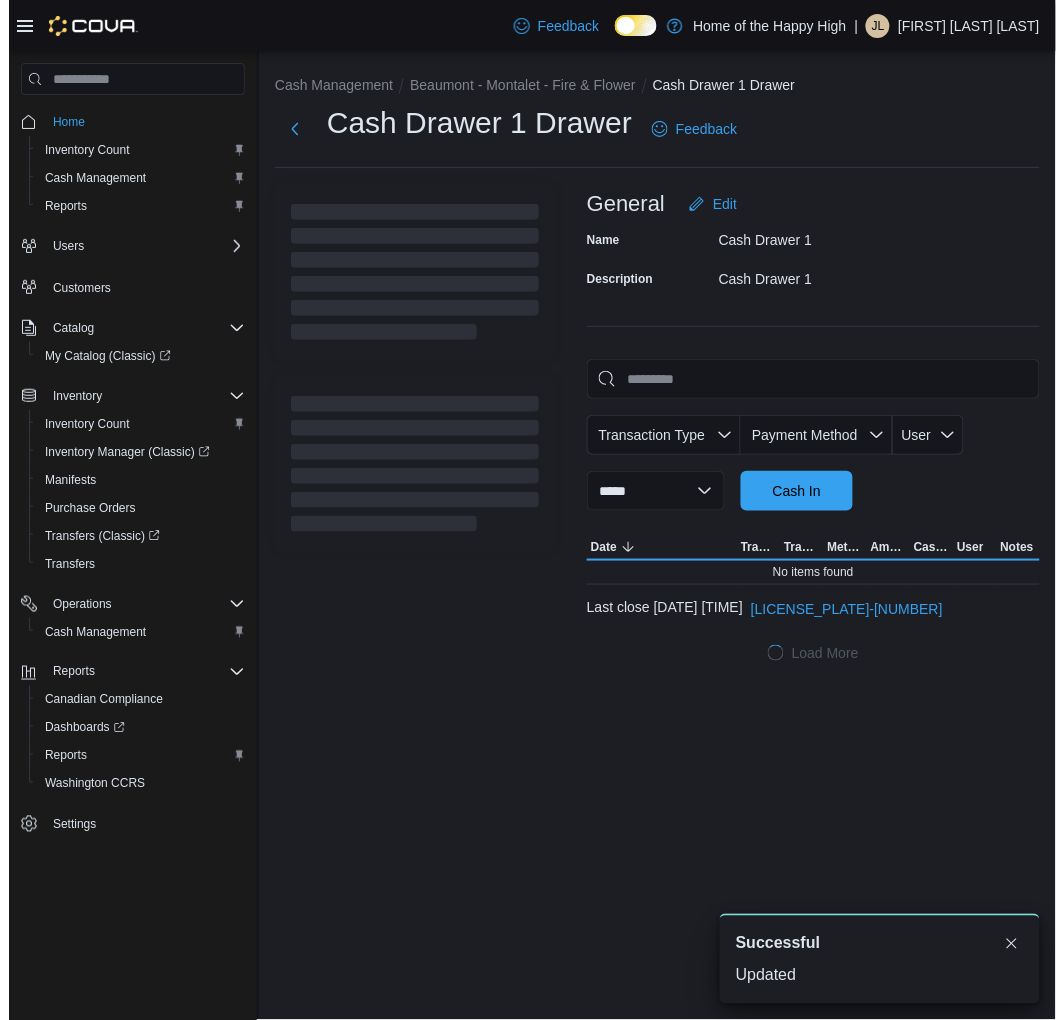 scroll, scrollTop: 0, scrollLeft: 0, axis: both 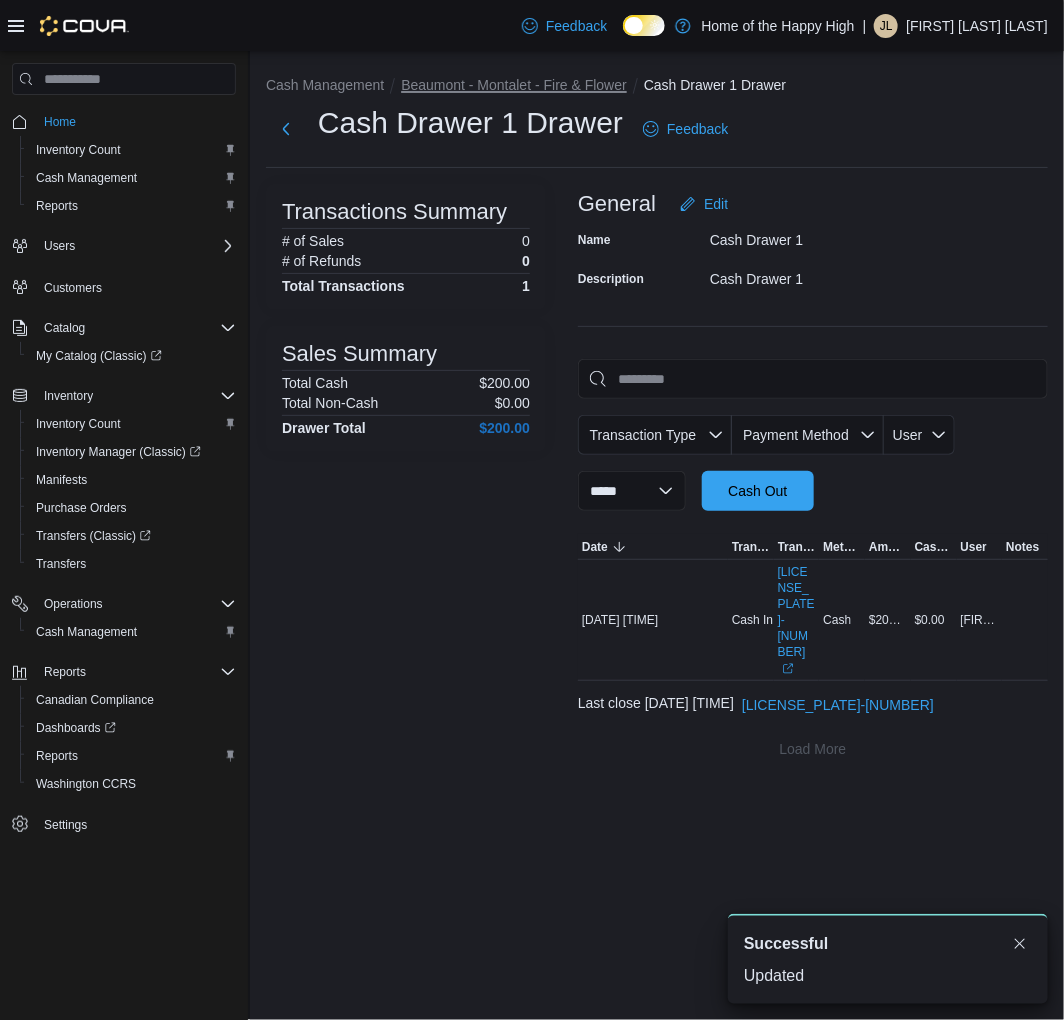 click on "Beaumont - Montalet - Fire & Flower" at bounding box center (514, 85) 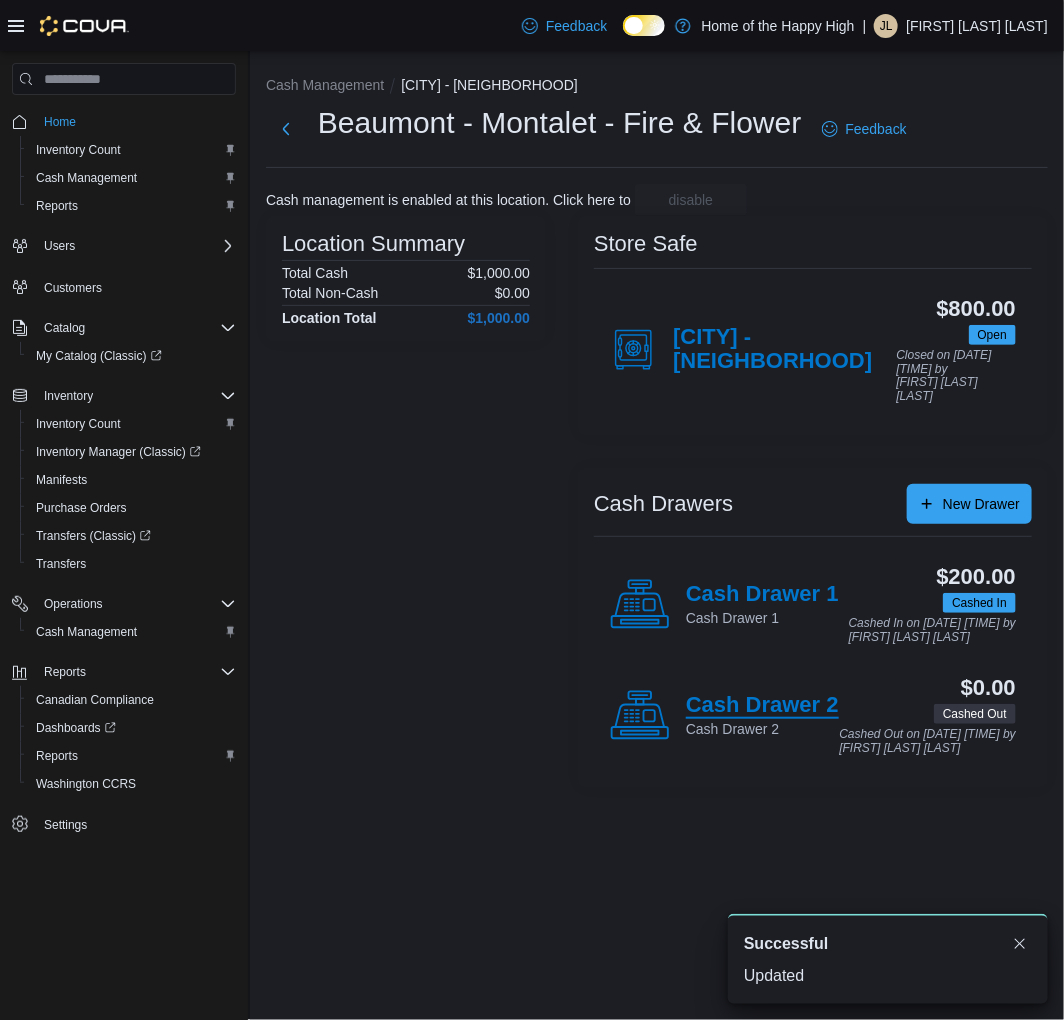 click on "Cash Drawer 2" at bounding box center (762, 706) 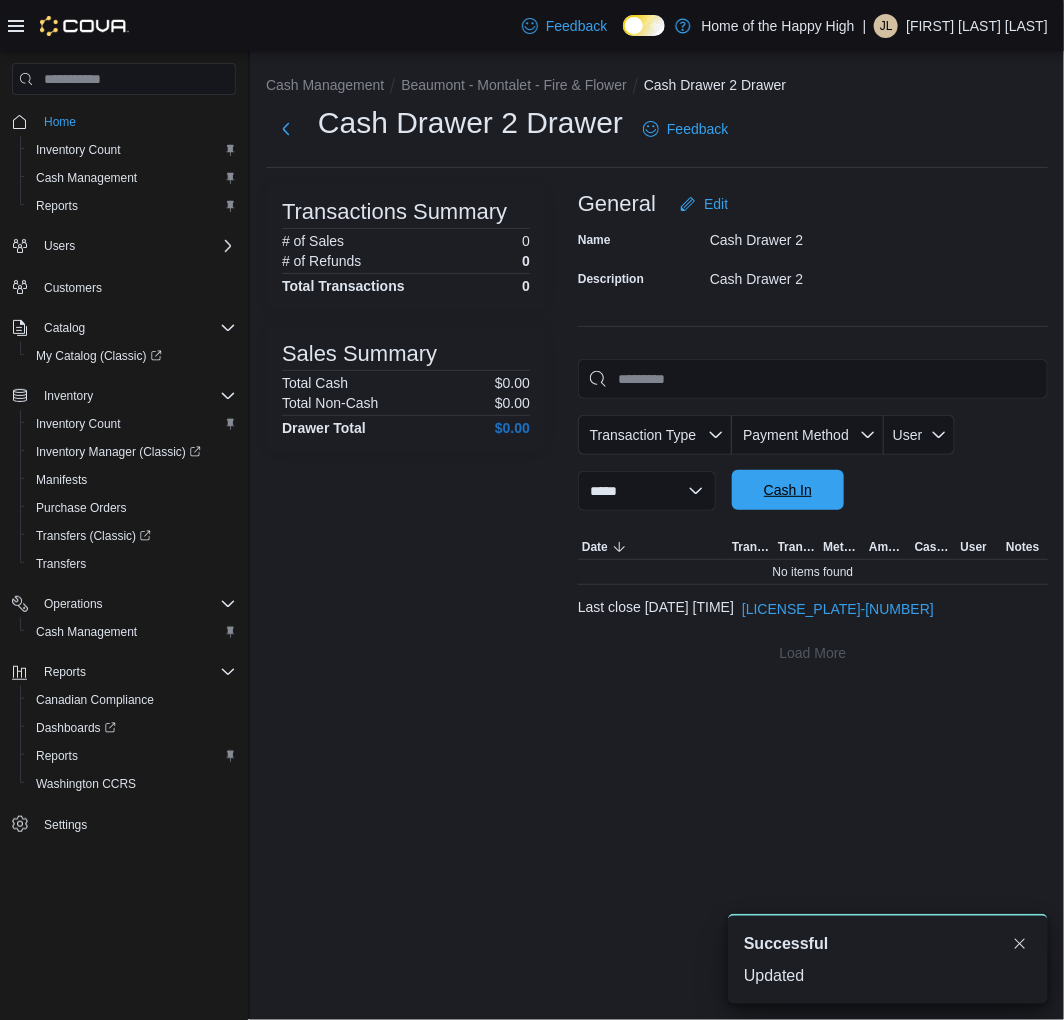 click on "Cash In" at bounding box center (788, 490) 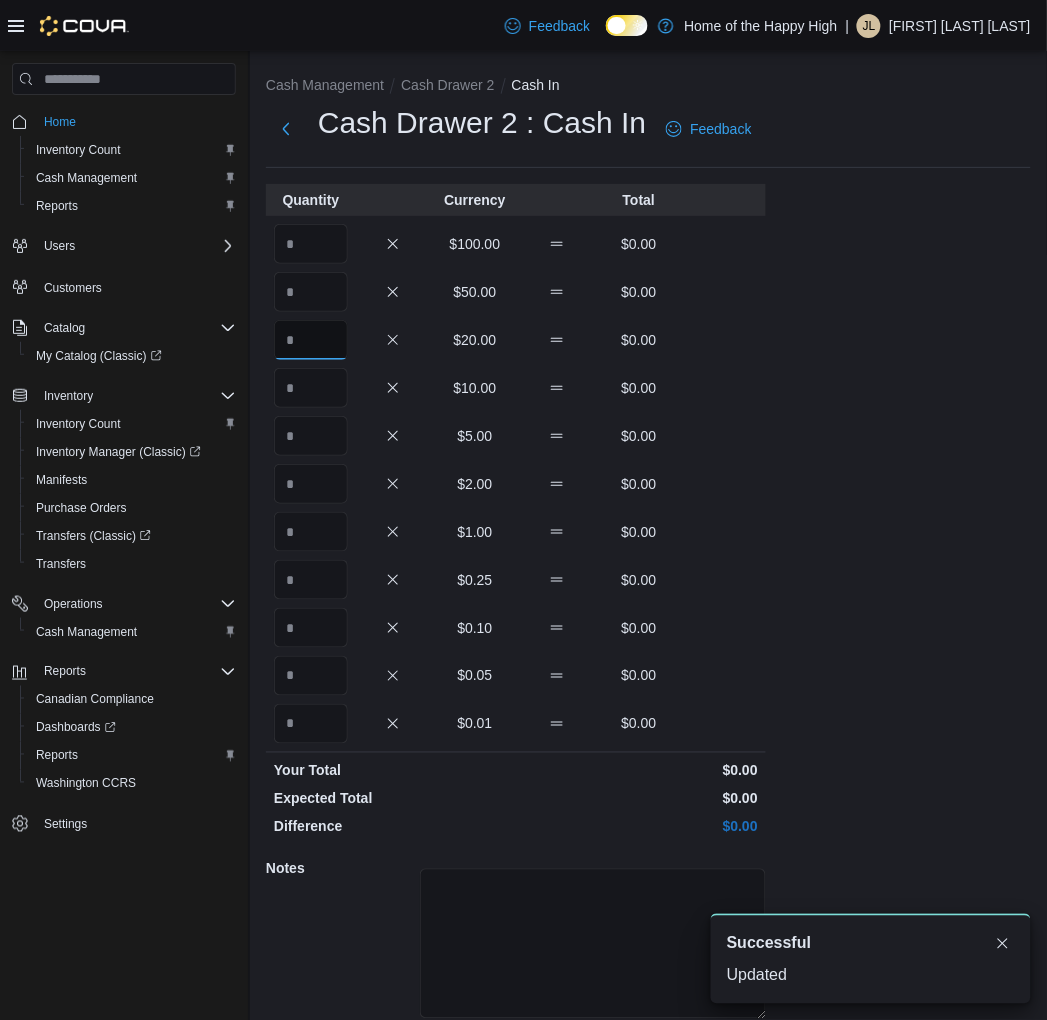 click at bounding box center (311, 340) 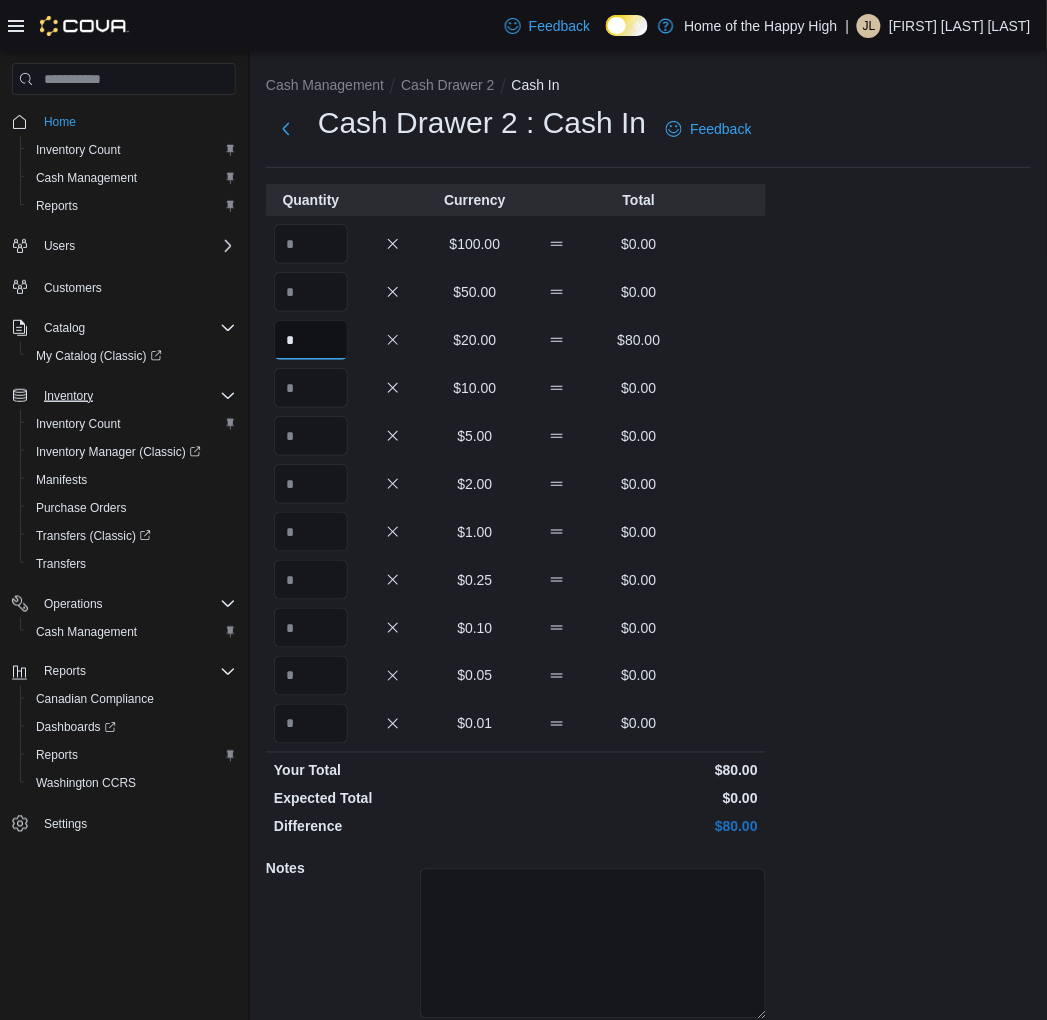 type on "*" 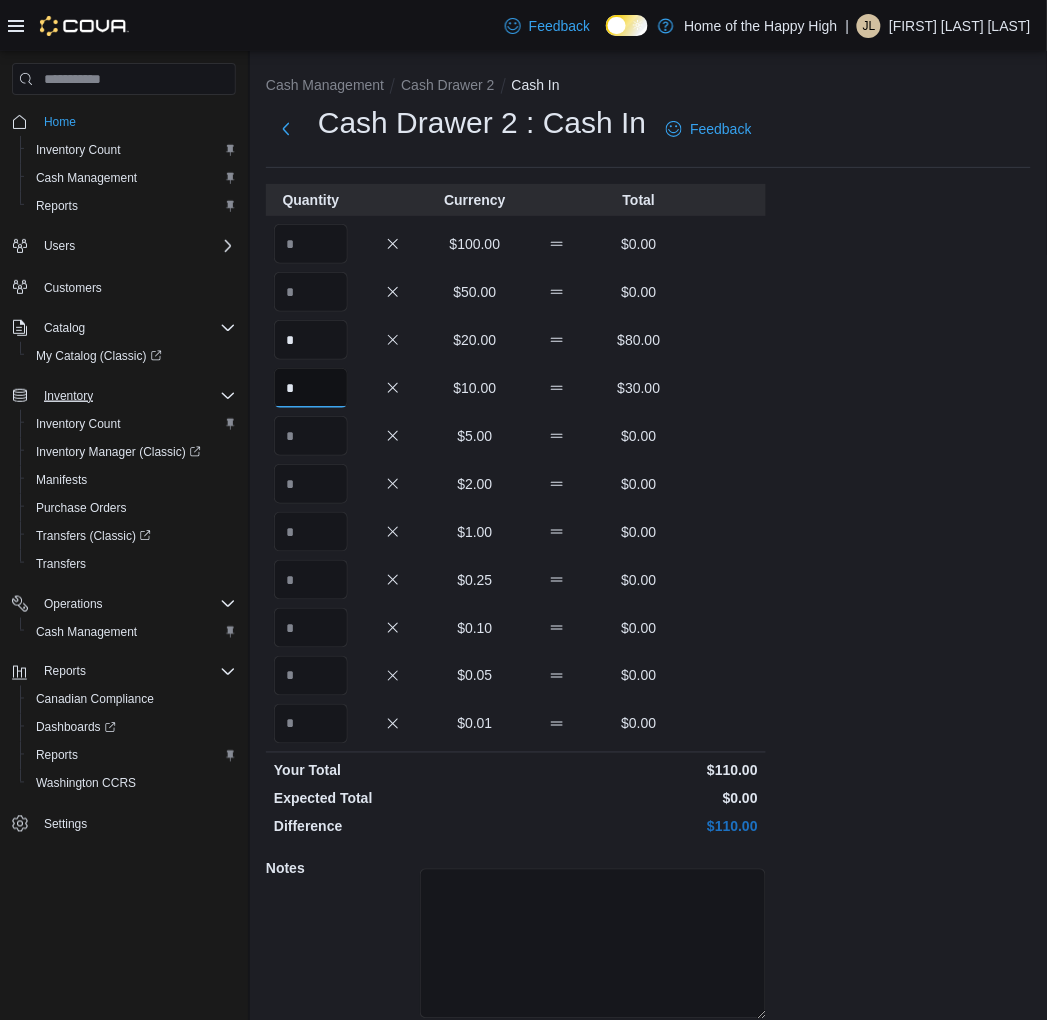 type on "*" 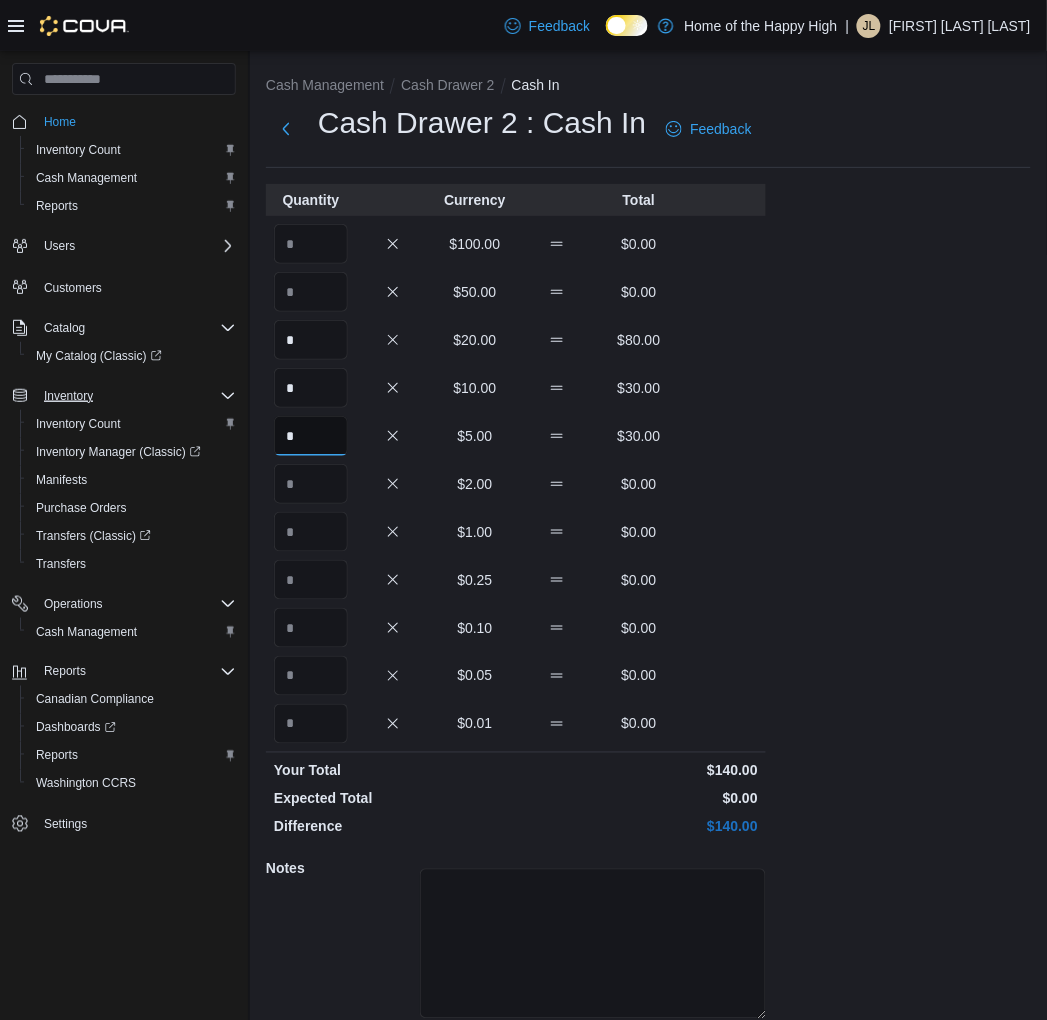 type on "*" 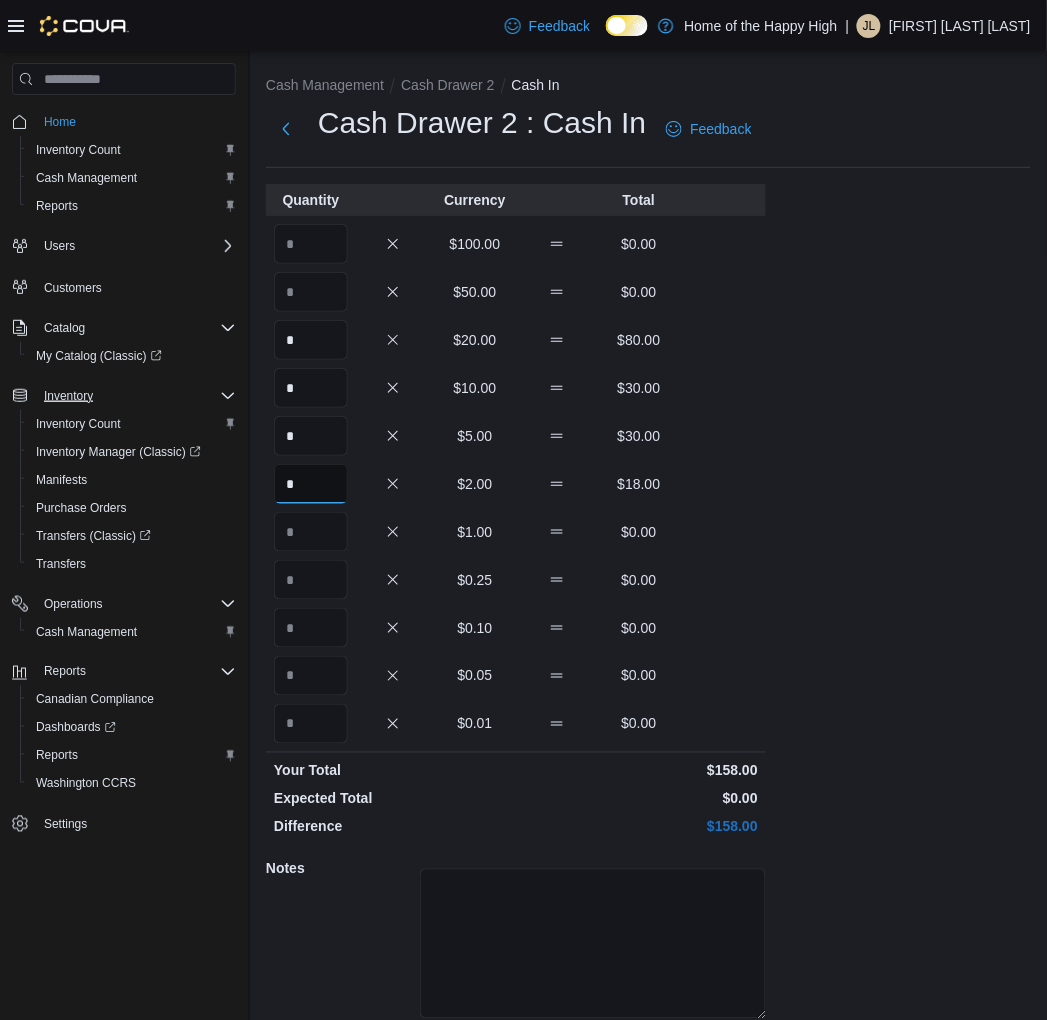 type on "*" 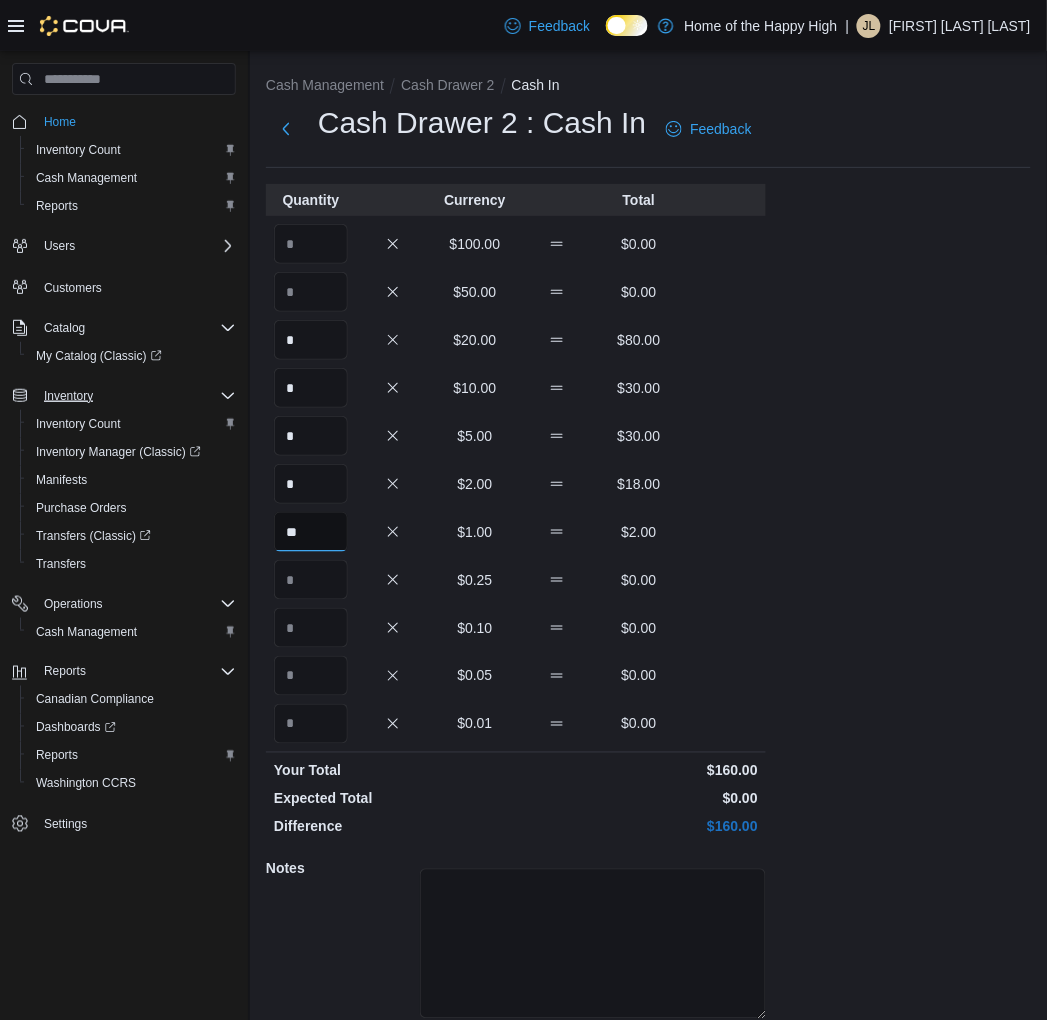 type on "**" 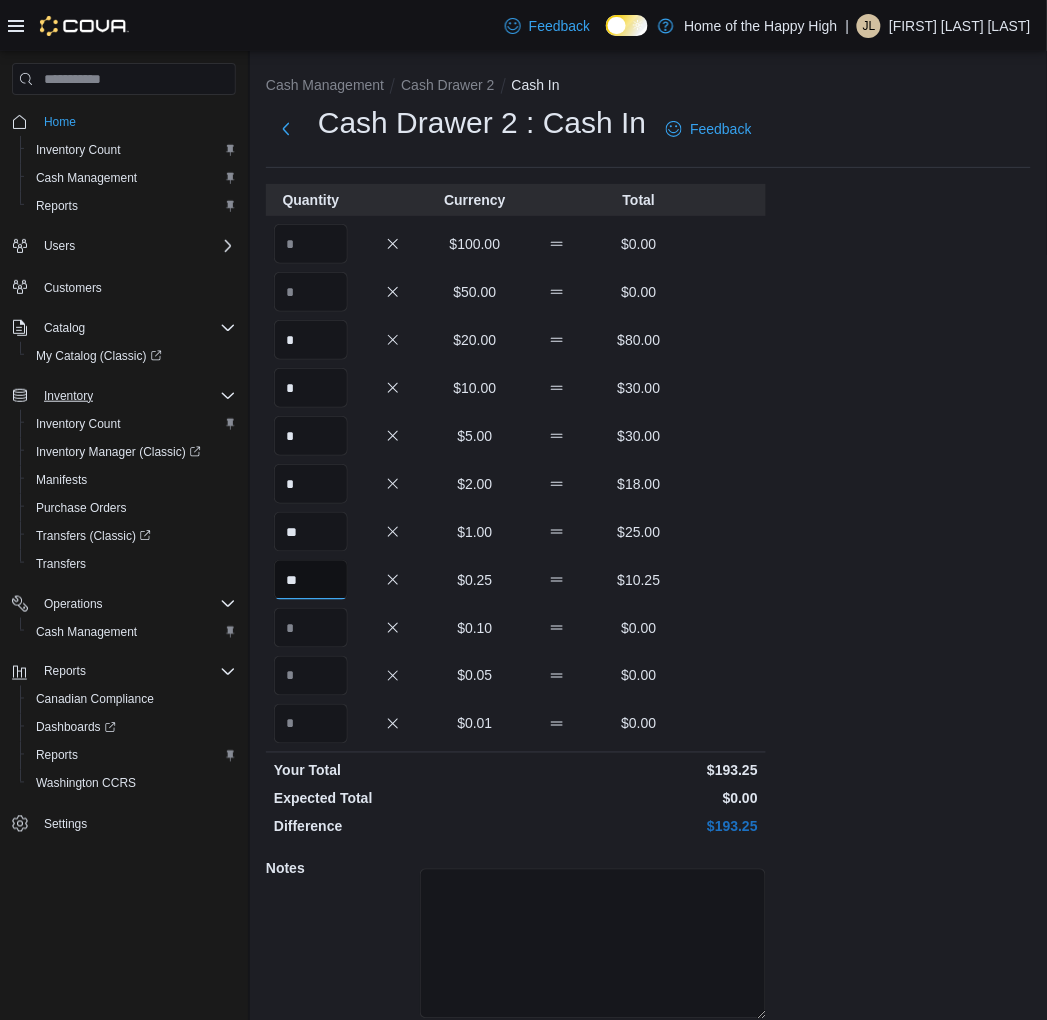 type on "**" 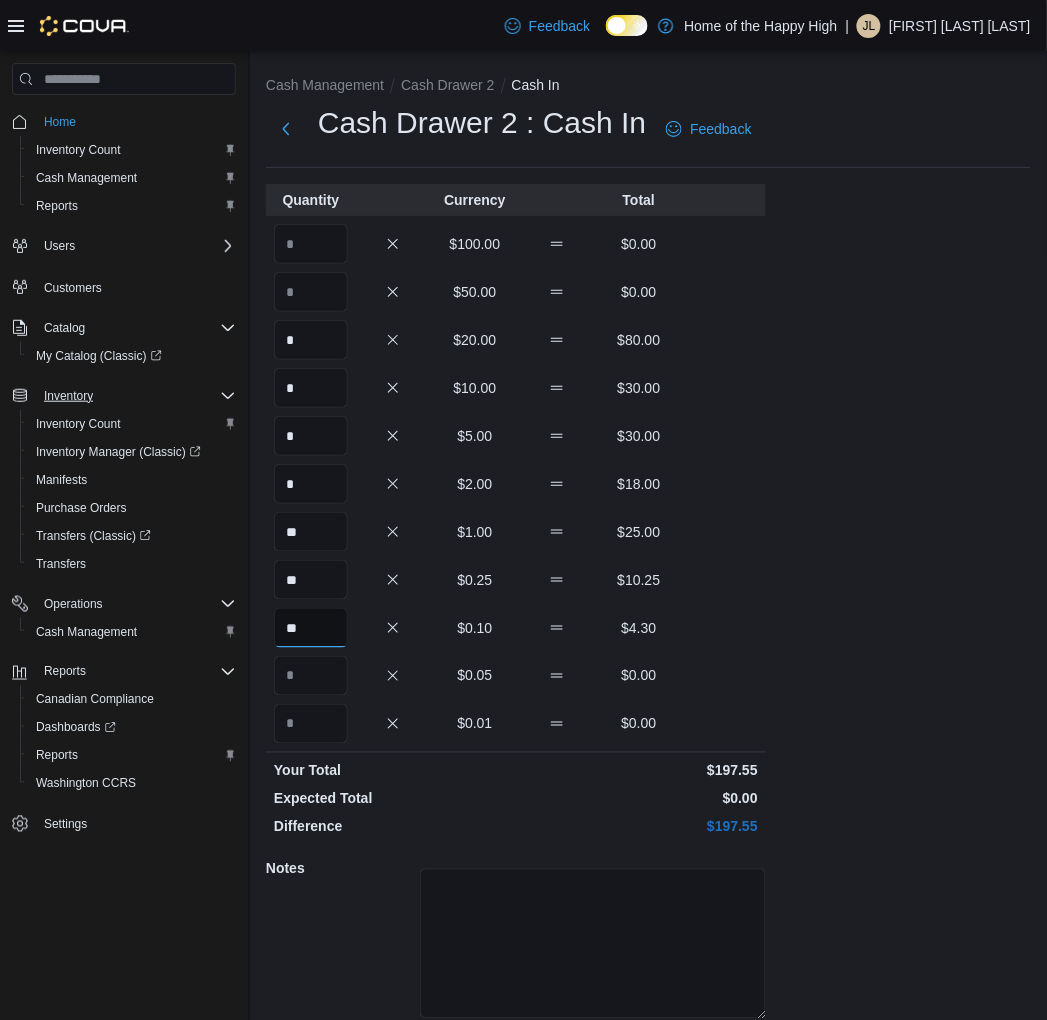 type on "**" 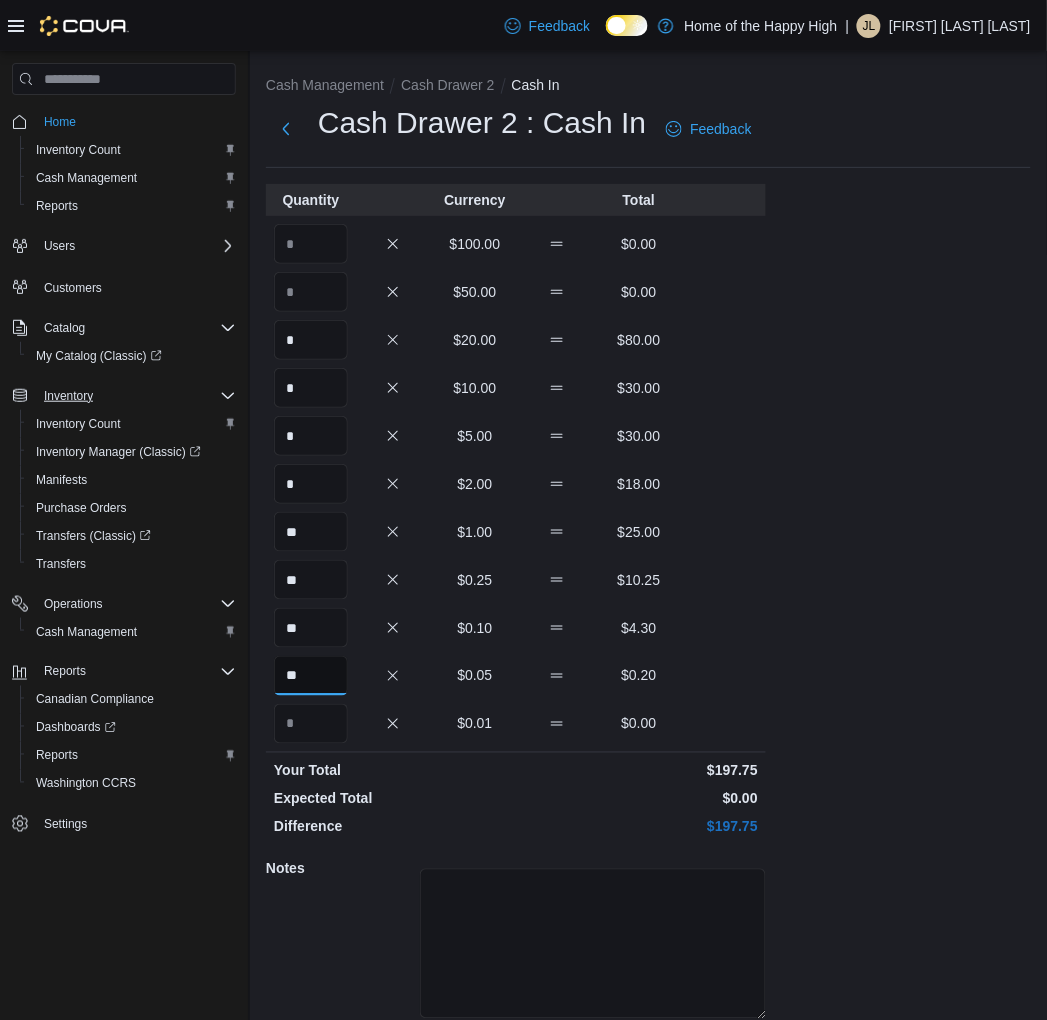 type on "**" 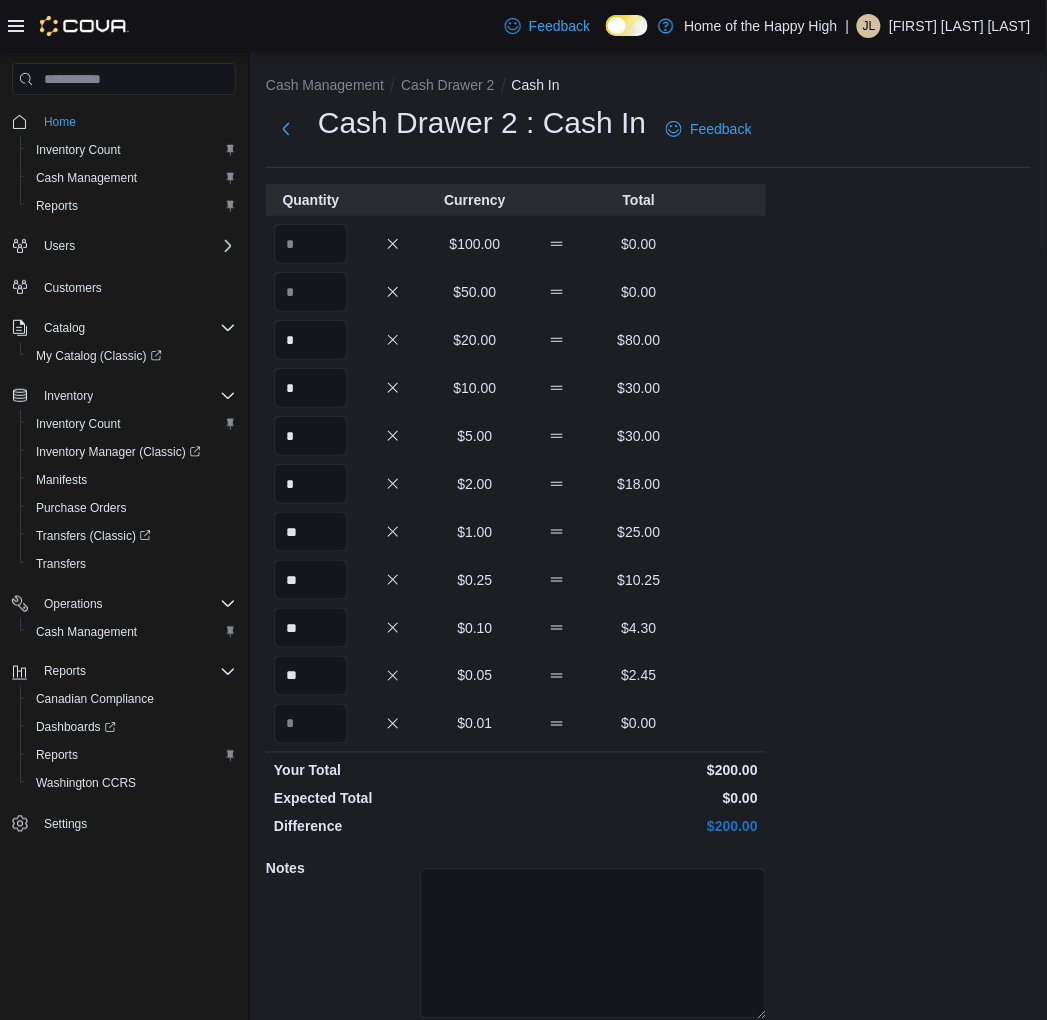 scroll, scrollTop: 74, scrollLeft: 0, axis: vertical 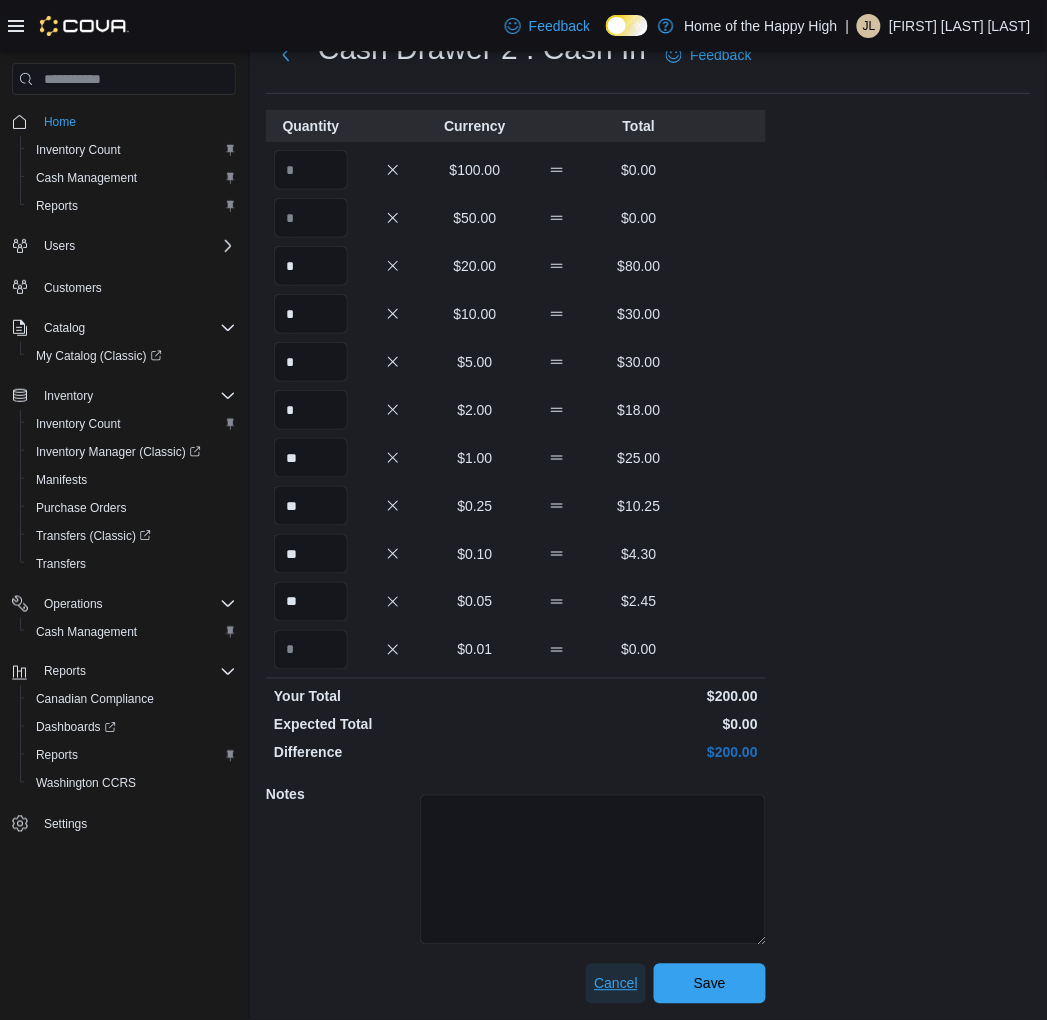 type 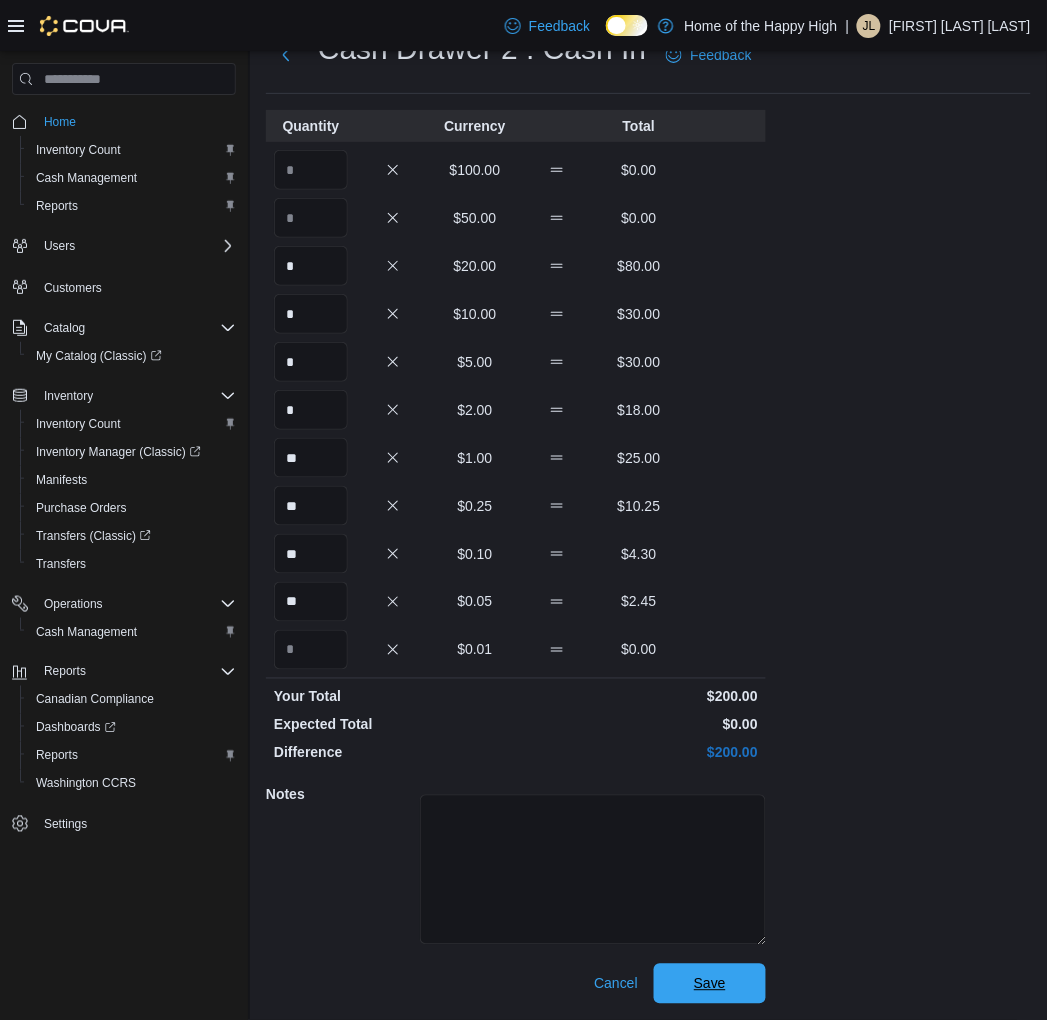 type 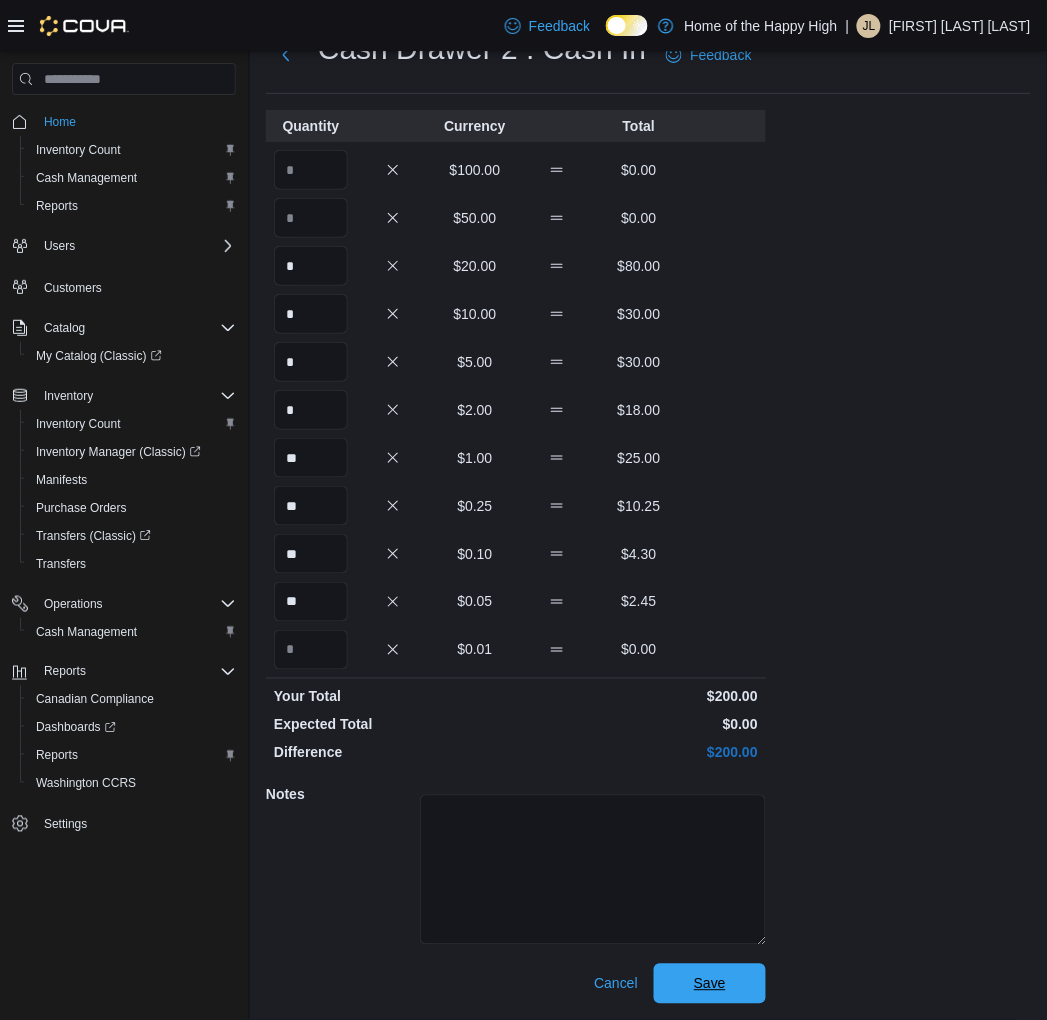 click on "Save" at bounding box center [710, 984] 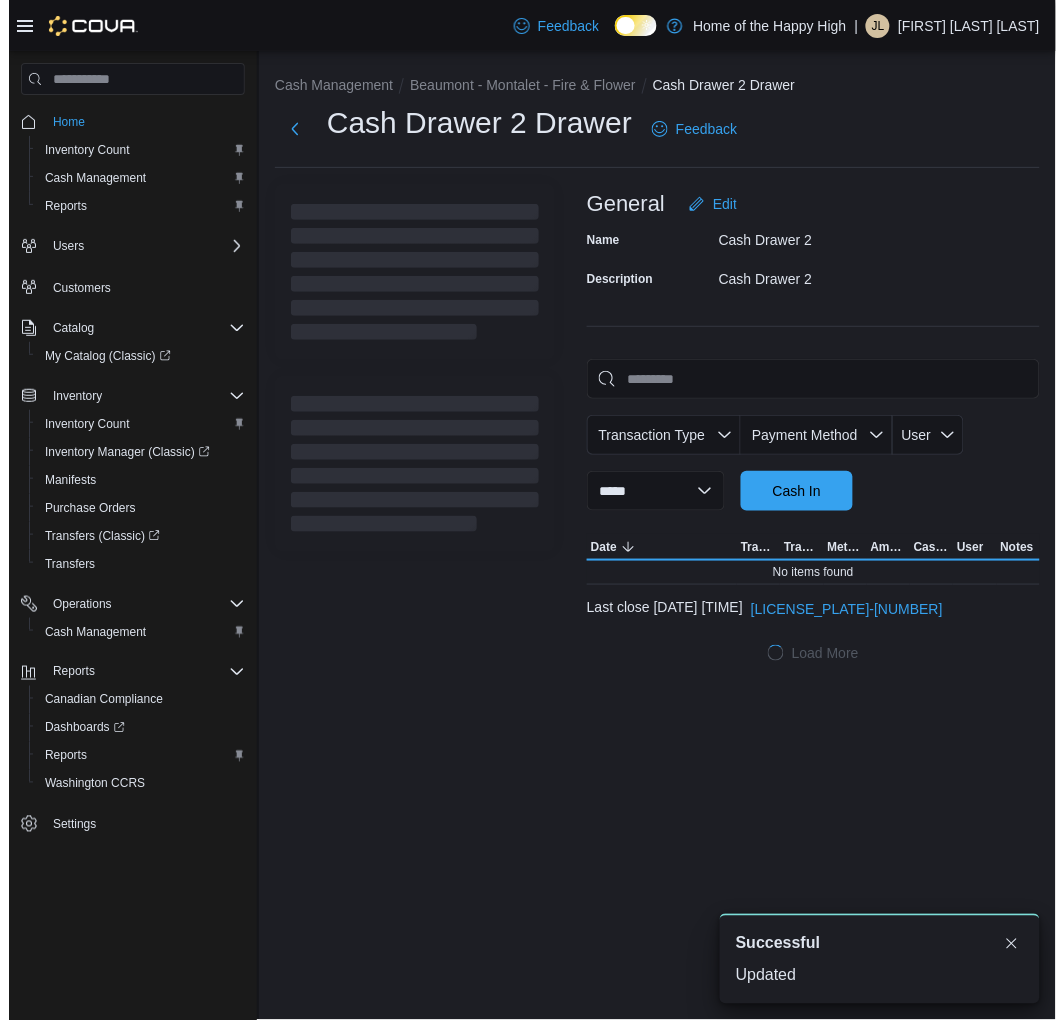 scroll, scrollTop: 0, scrollLeft: 0, axis: both 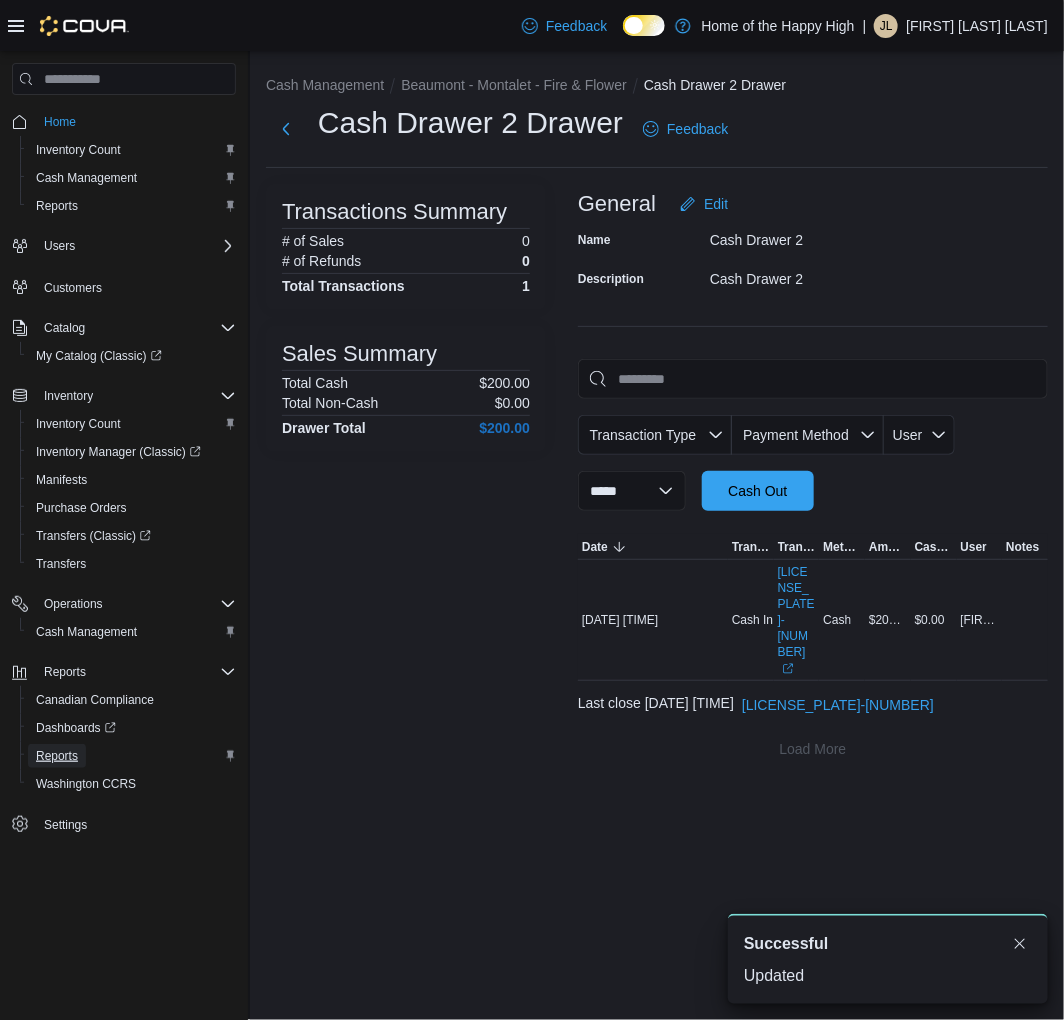 click on "Reports" at bounding box center [57, 756] 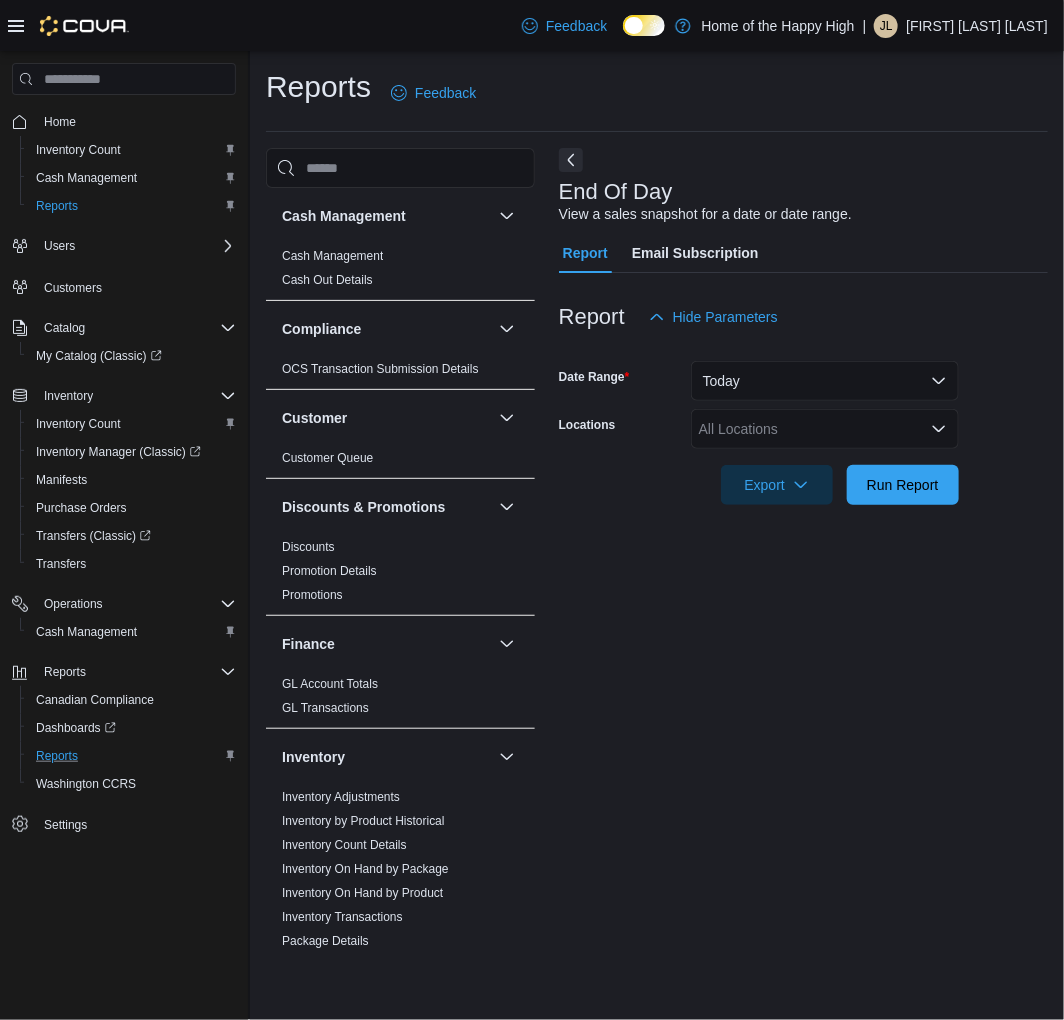 click on "Reports Feedback" at bounding box center (657, 93) 